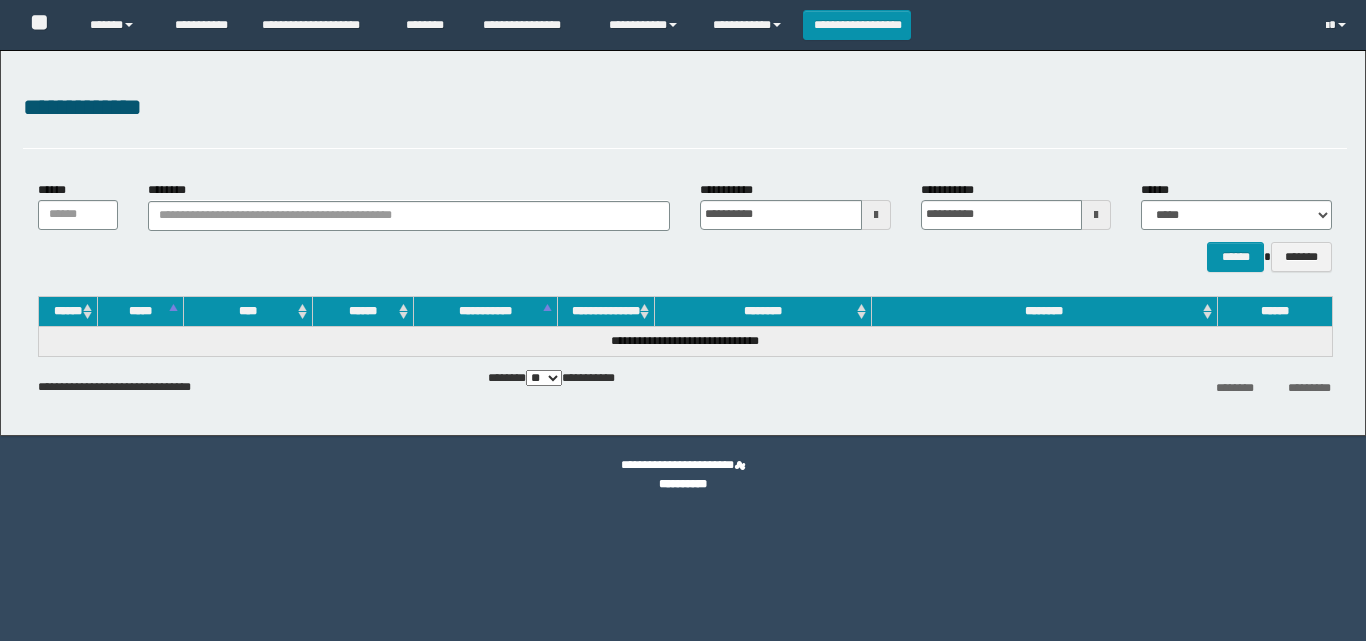 scroll, scrollTop: 0, scrollLeft: 0, axis: both 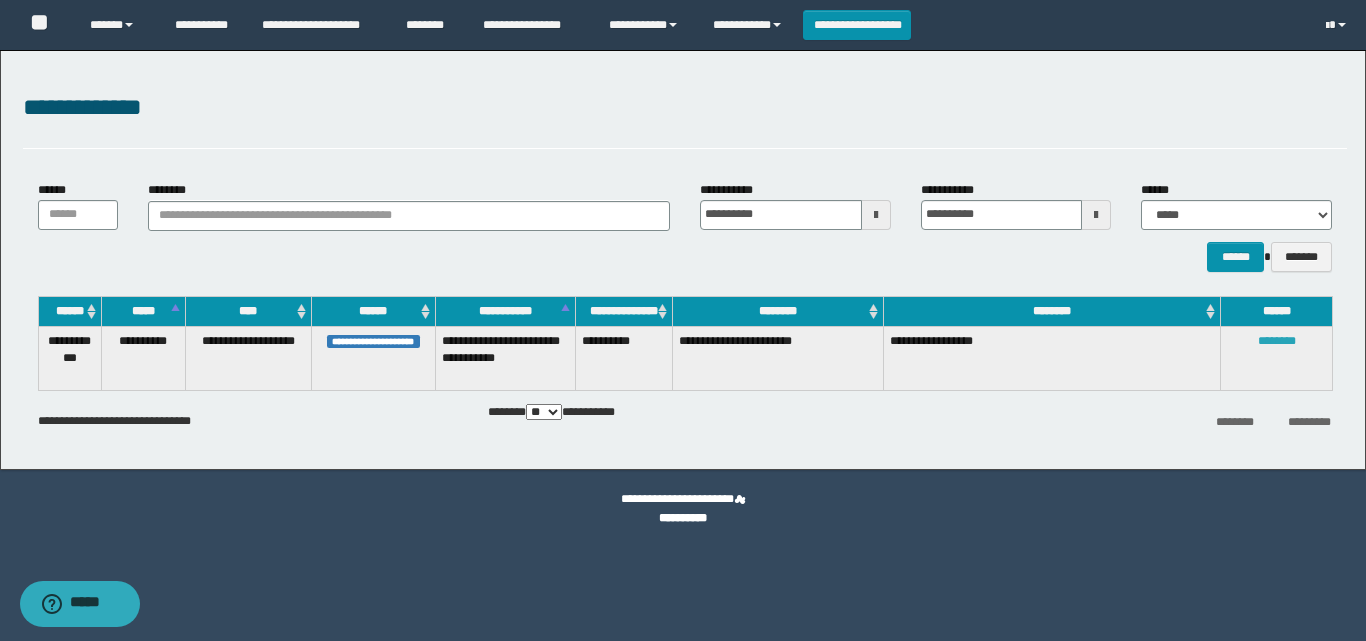 click on "********" at bounding box center (1277, 341) 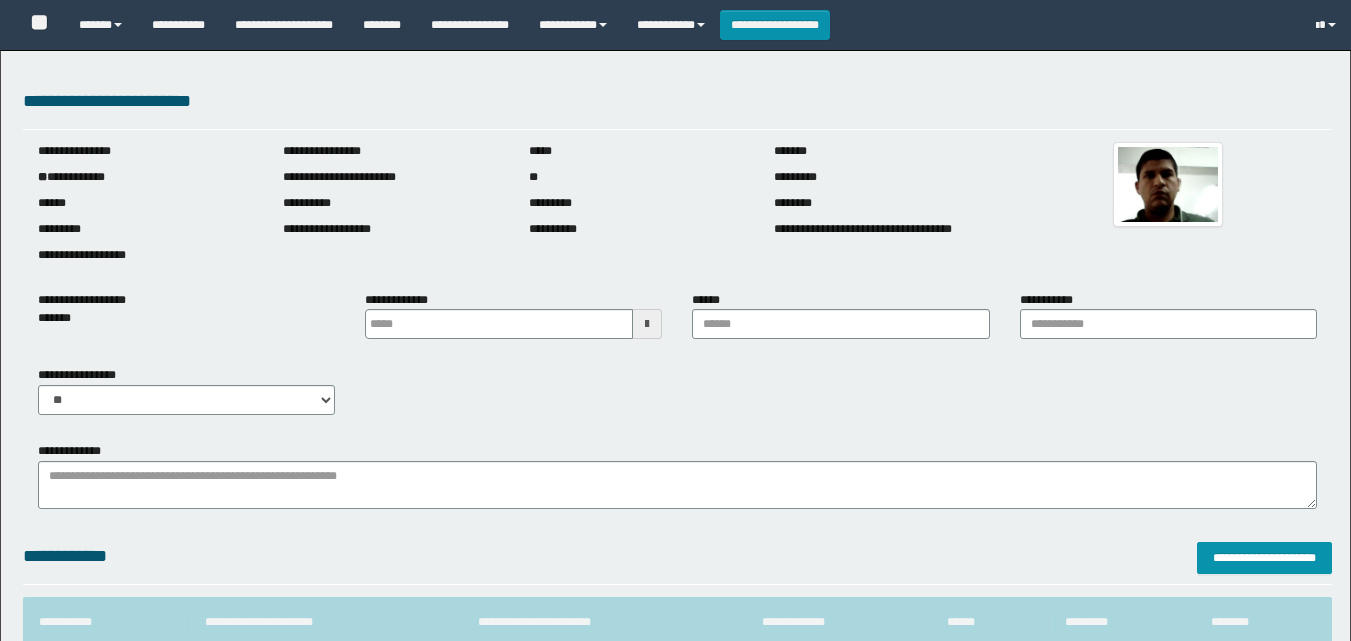 drag, startPoint x: 0, startPoint y: 0, endPoint x: 858, endPoint y: 358, distance: 929.69244 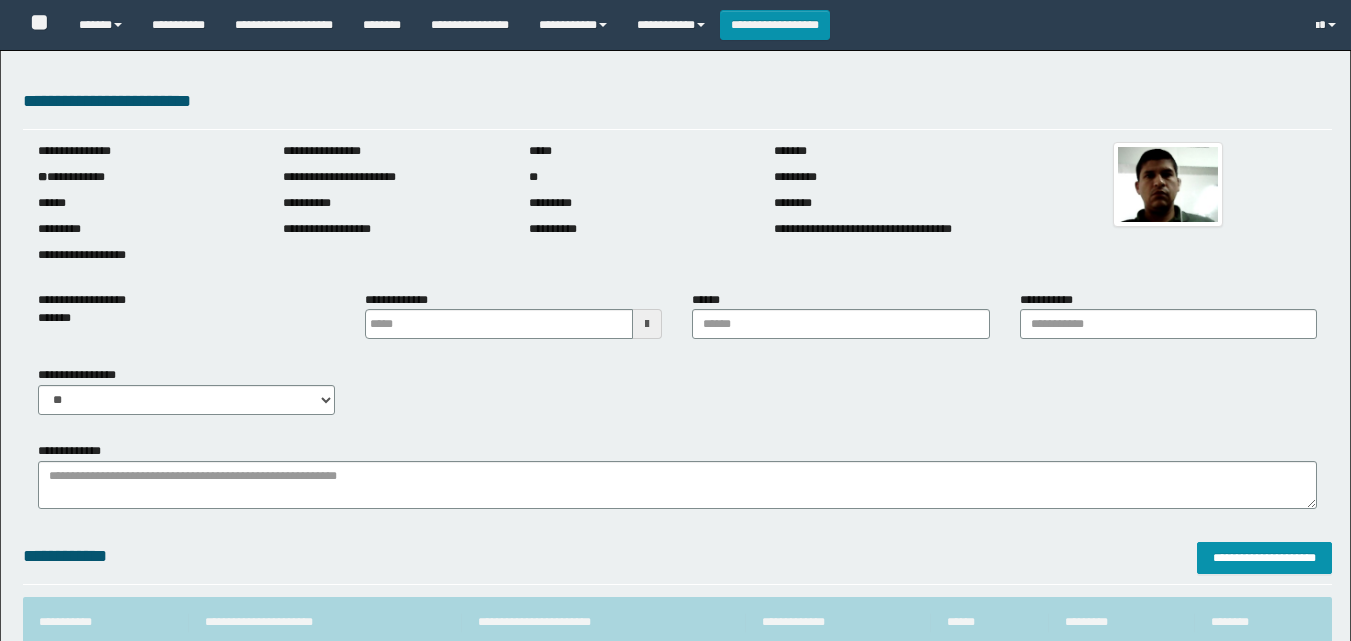 click on "******" at bounding box center (840, 324) 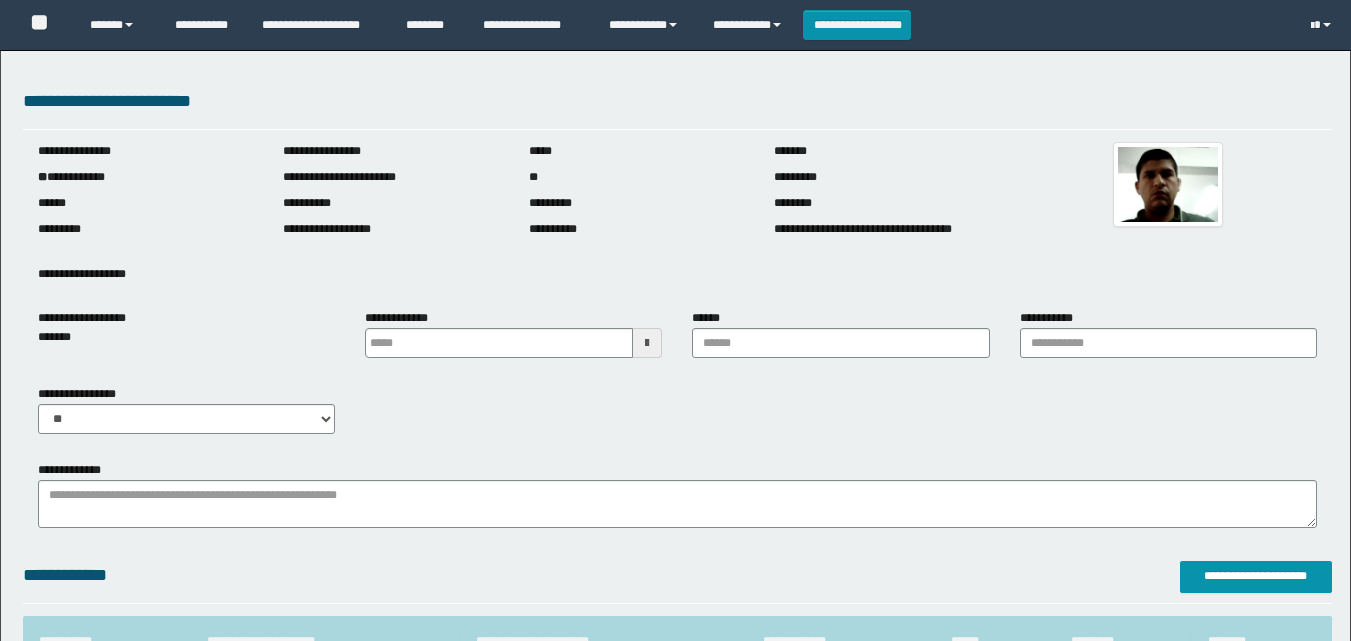 scroll, scrollTop: 0, scrollLeft: 0, axis: both 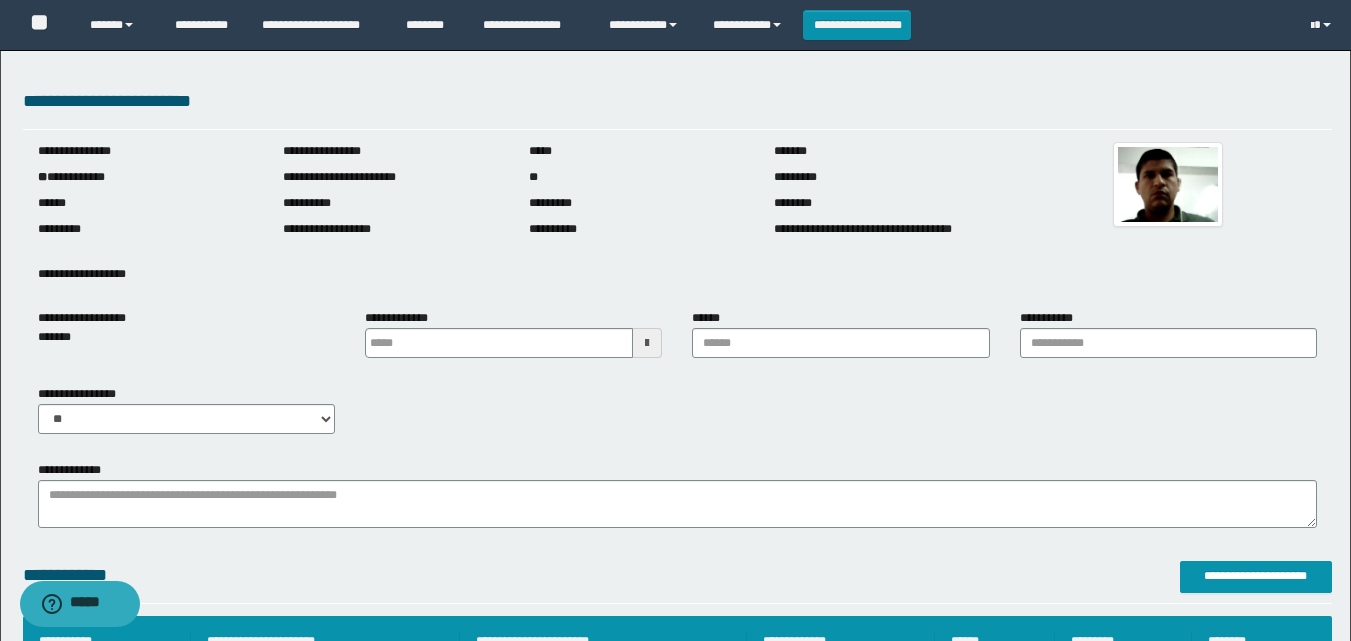 type on "*******" 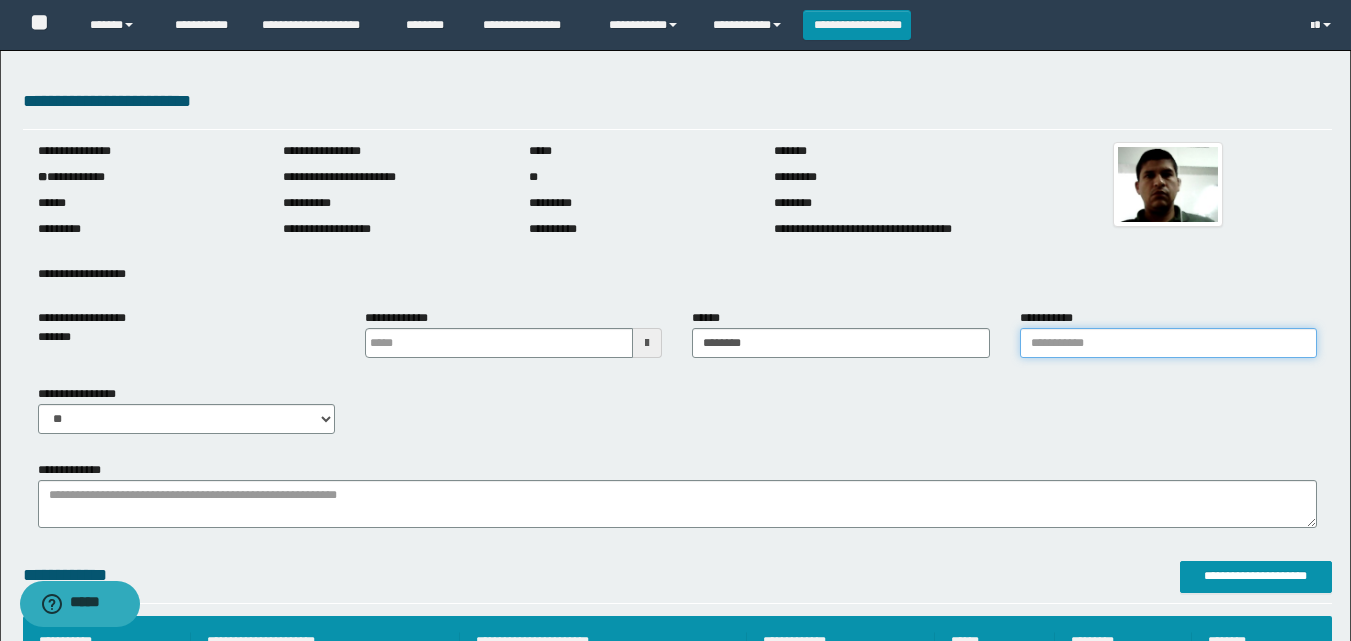 click on "**********" at bounding box center [1168, 343] 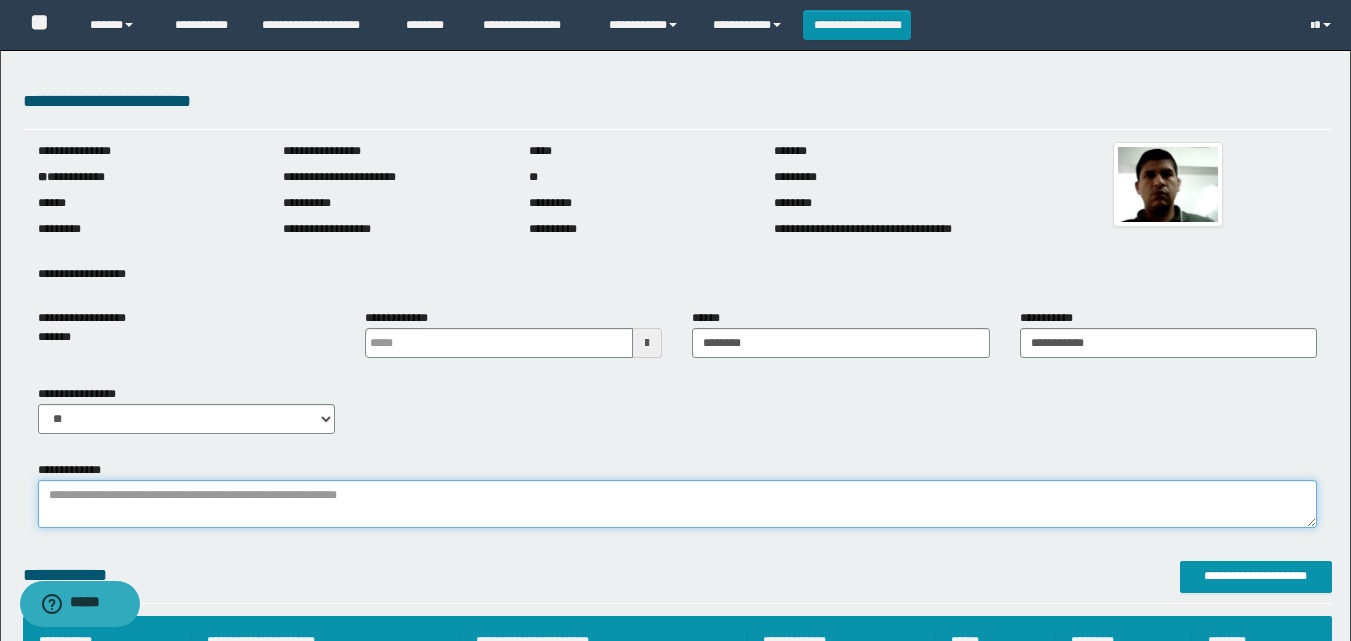 click on "**********" at bounding box center (677, 504) 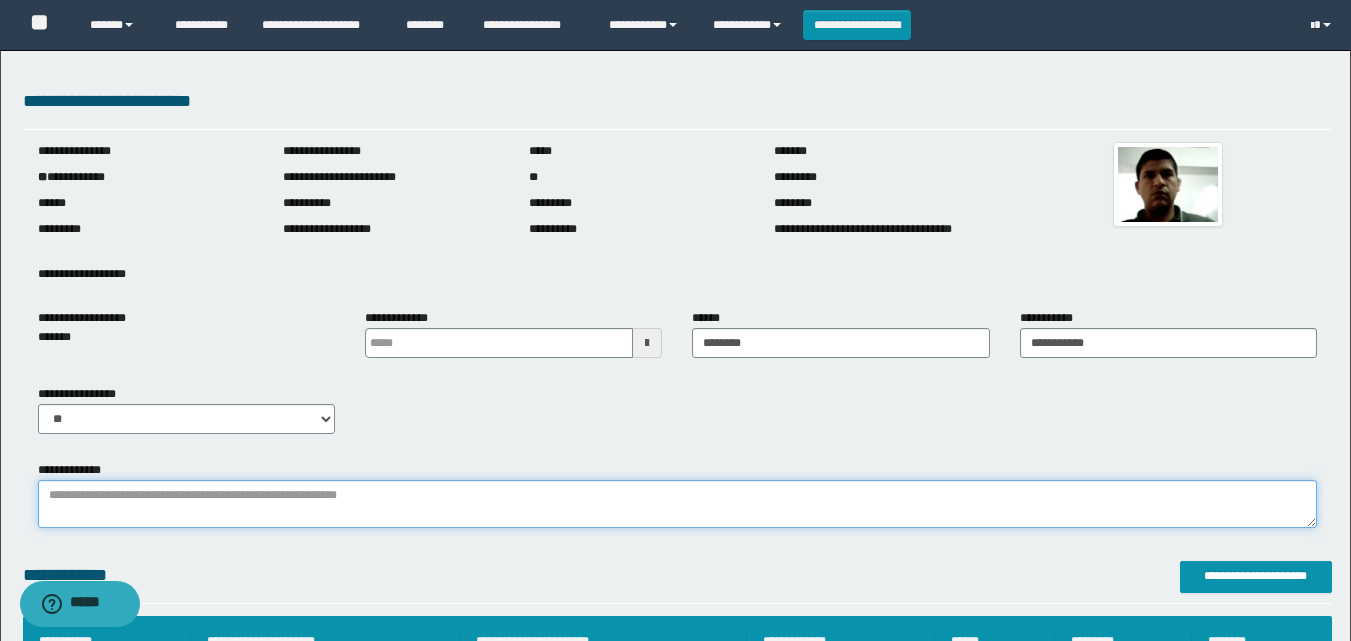 click on "**********" at bounding box center (677, 504) 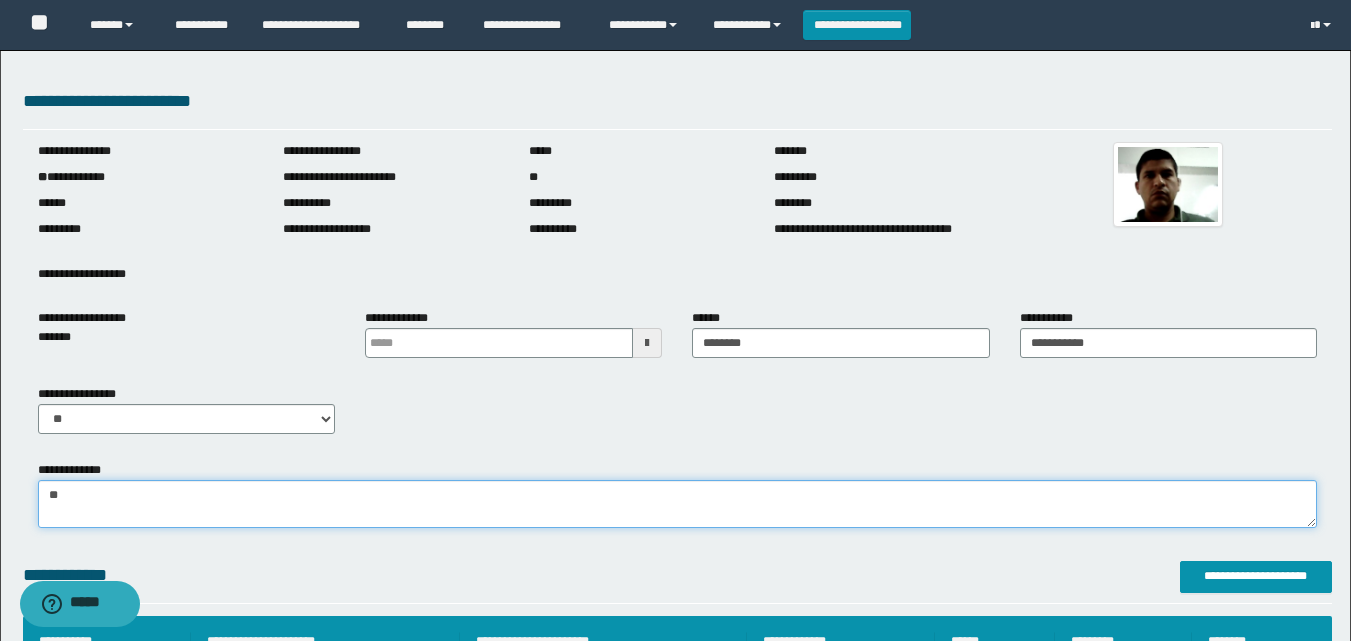 type on "*" 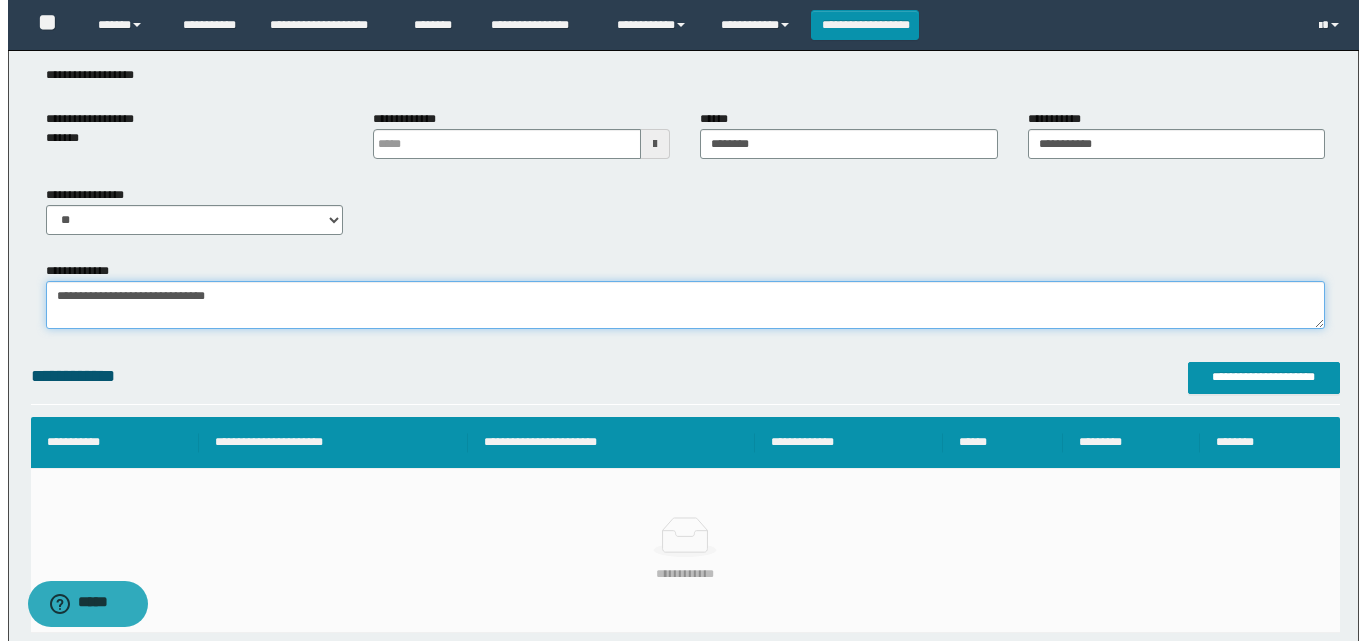 scroll, scrollTop: 200, scrollLeft: 0, axis: vertical 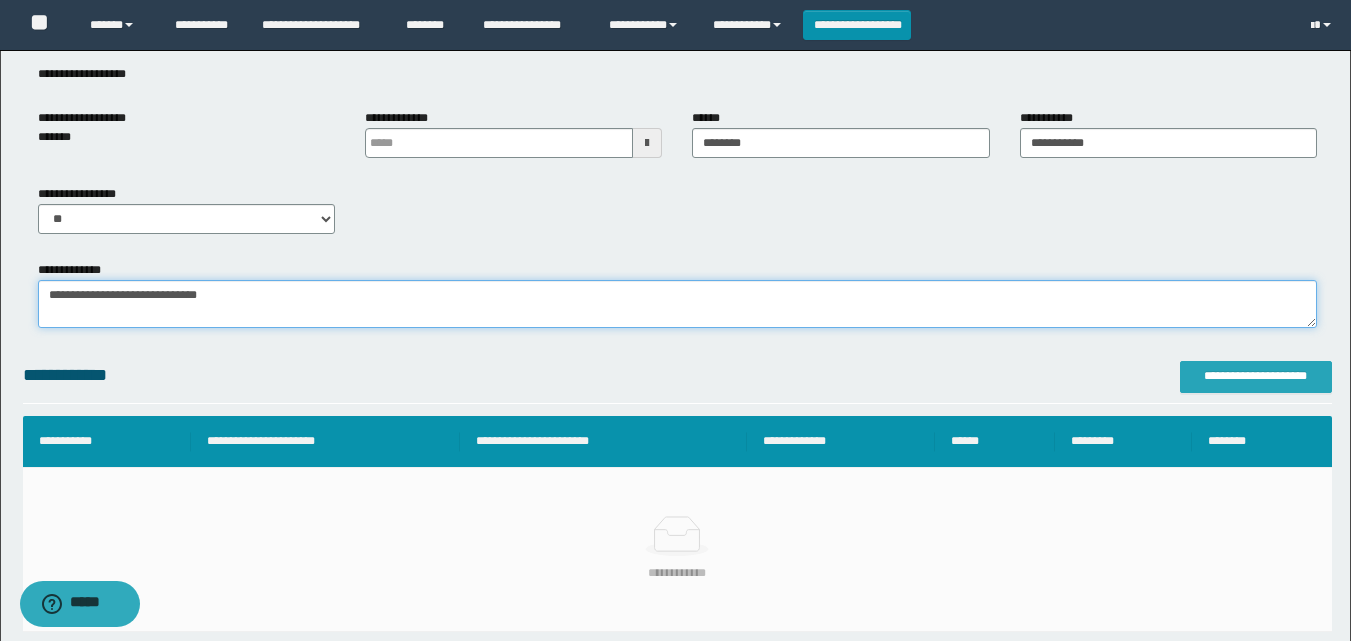 type on "**********" 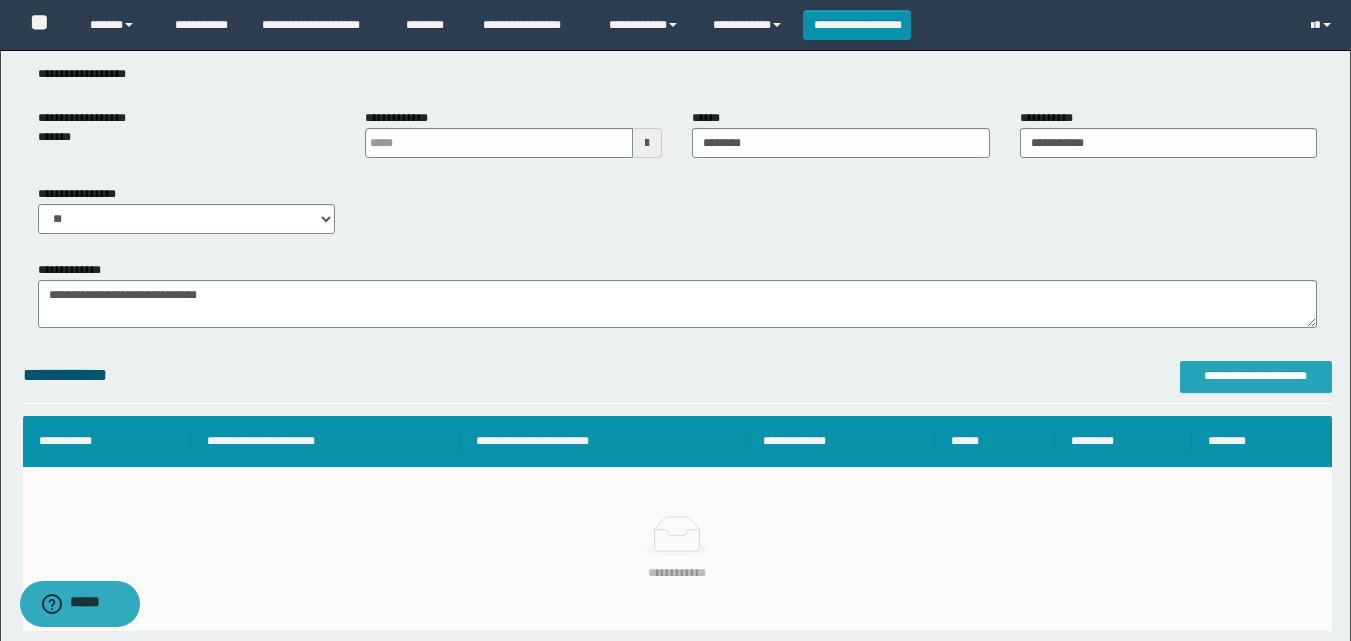 click on "**********" at bounding box center [1256, 377] 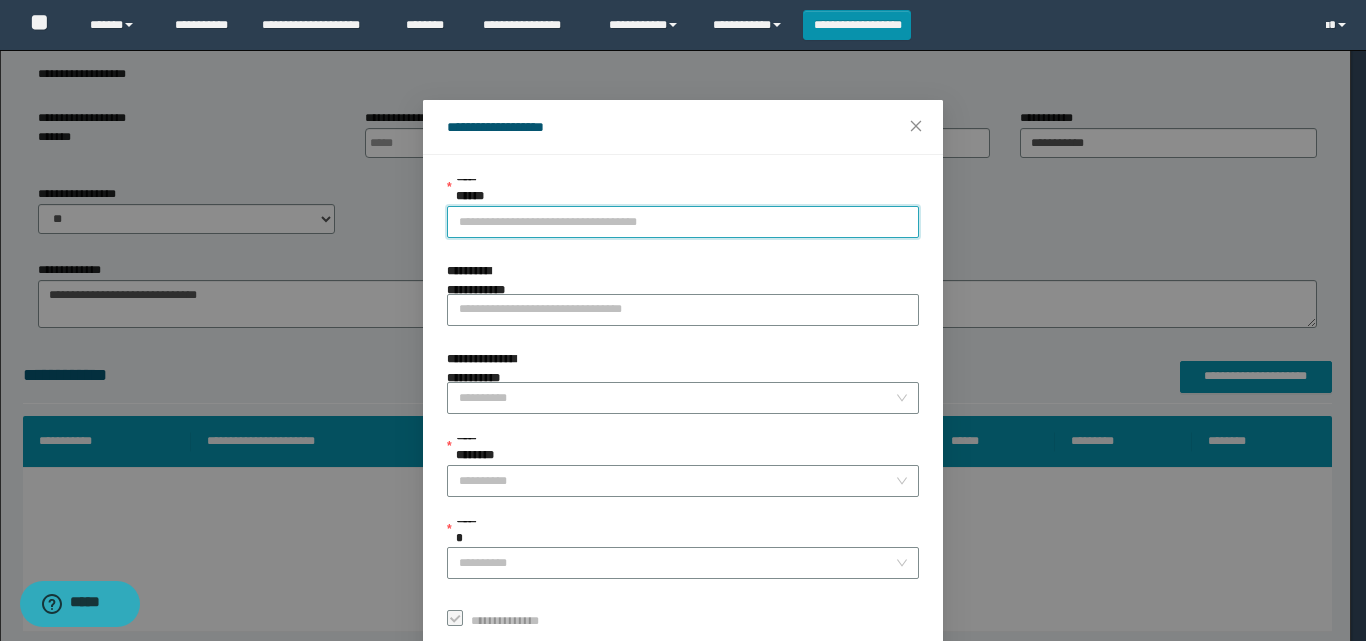 click on "**********" at bounding box center (683, 222) 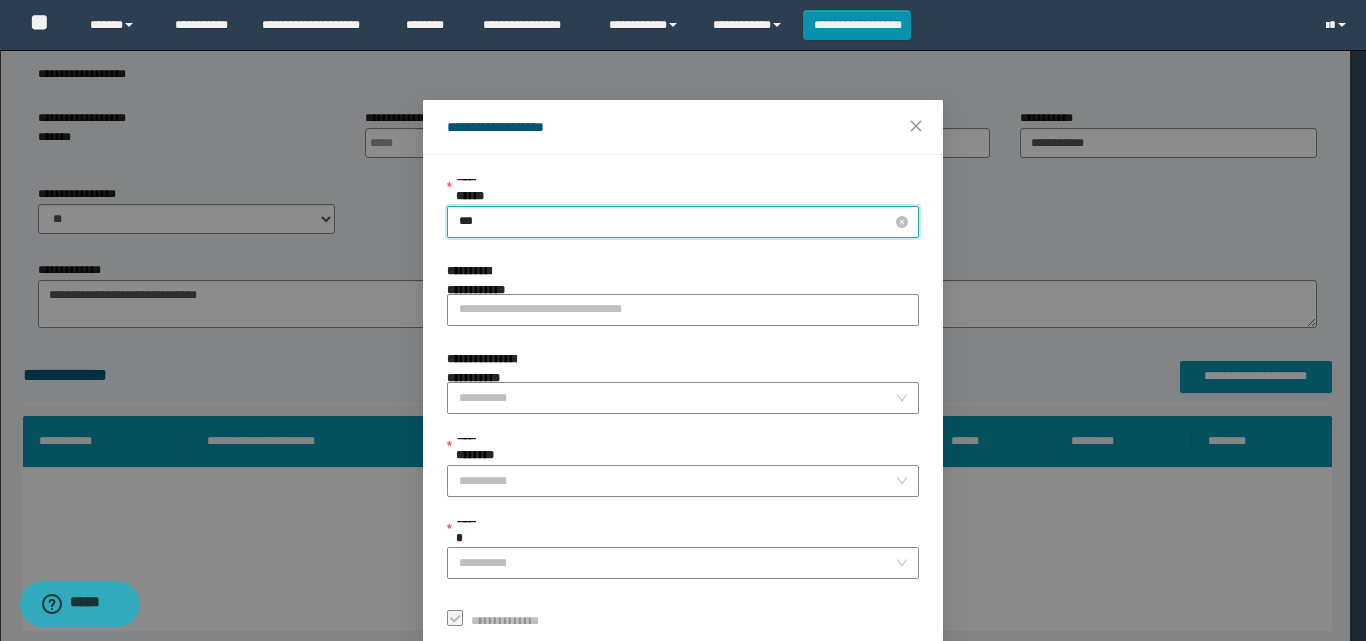 type on "****" 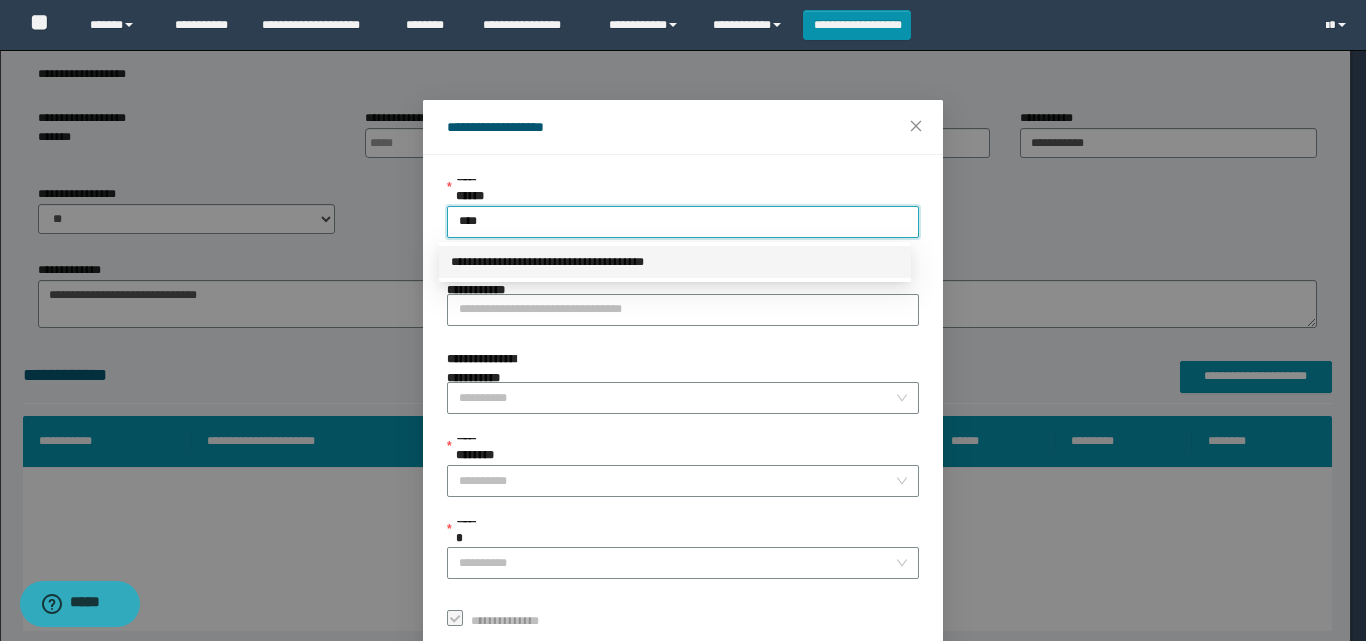 click on "**********" at bounding box center [675, 262] 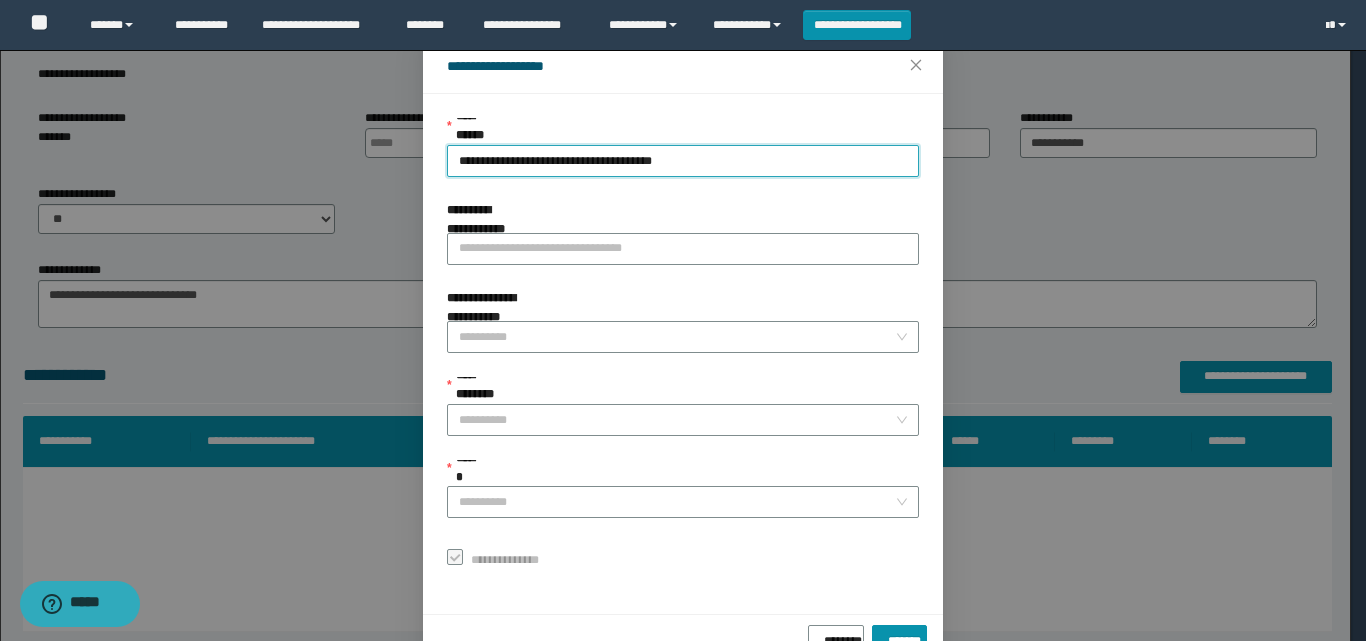 scroll, scrollTop: 111, scrollLeft: 0, axis: vertical 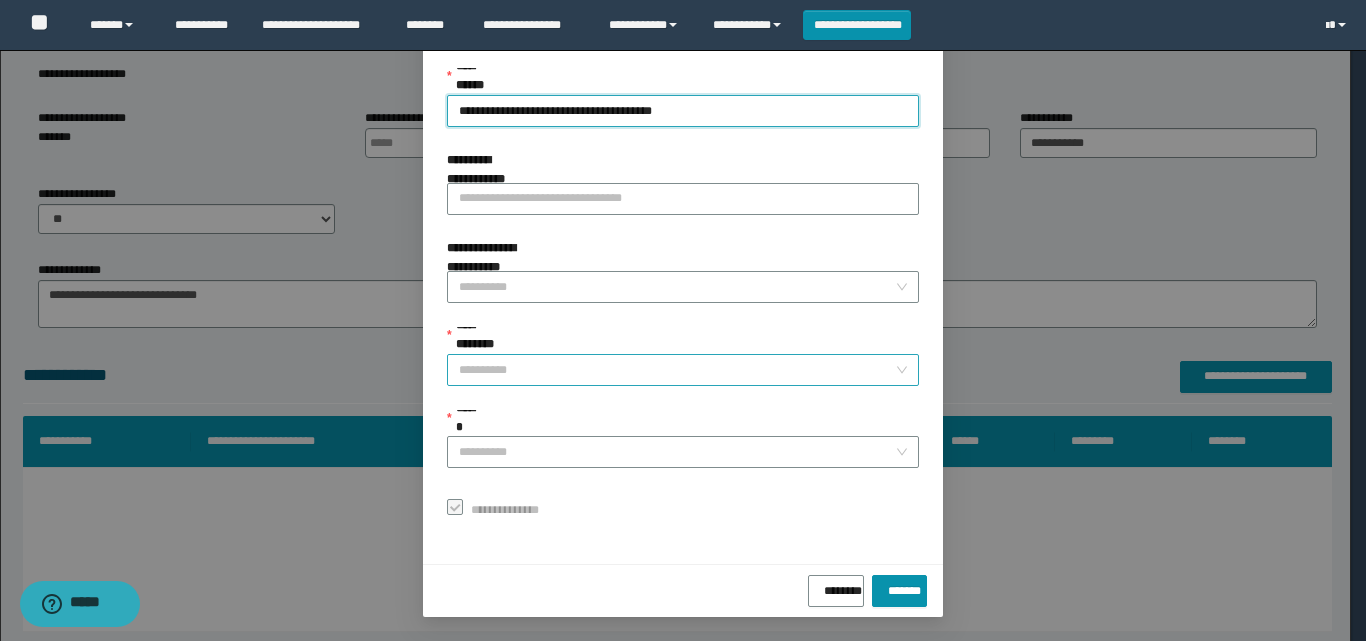 click on "**********" at bounding box center (683, 340) 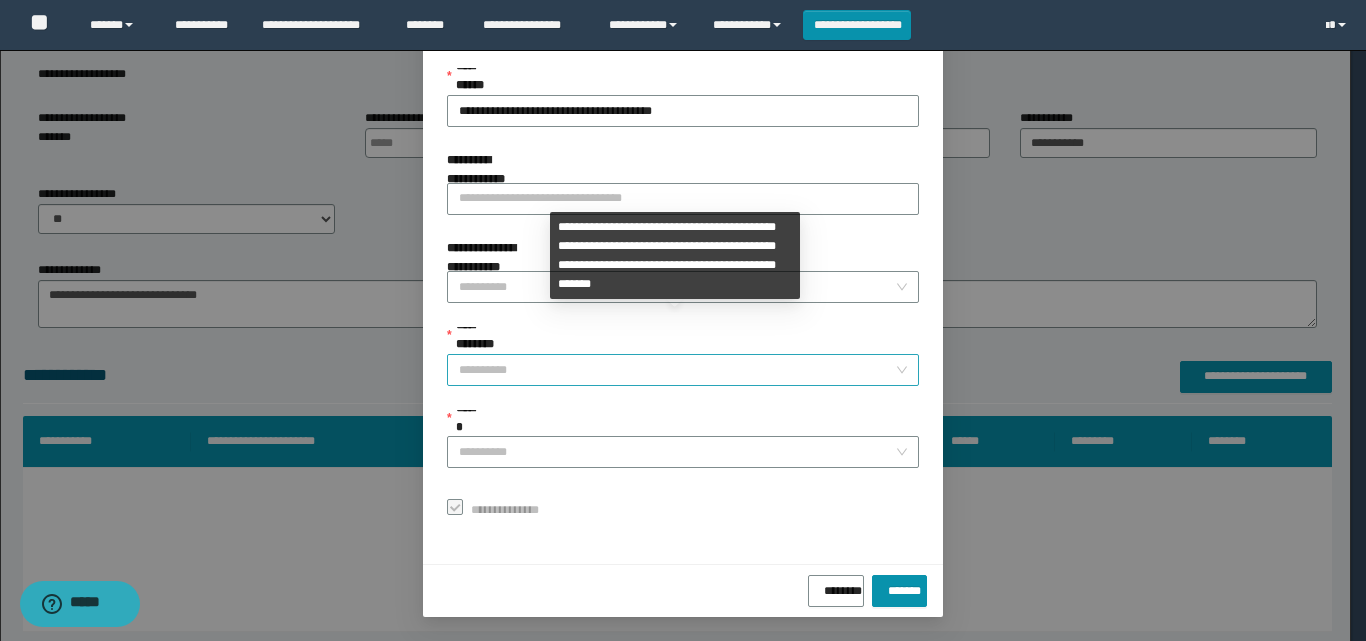 click on "**********" at bounding box center [677, 370] 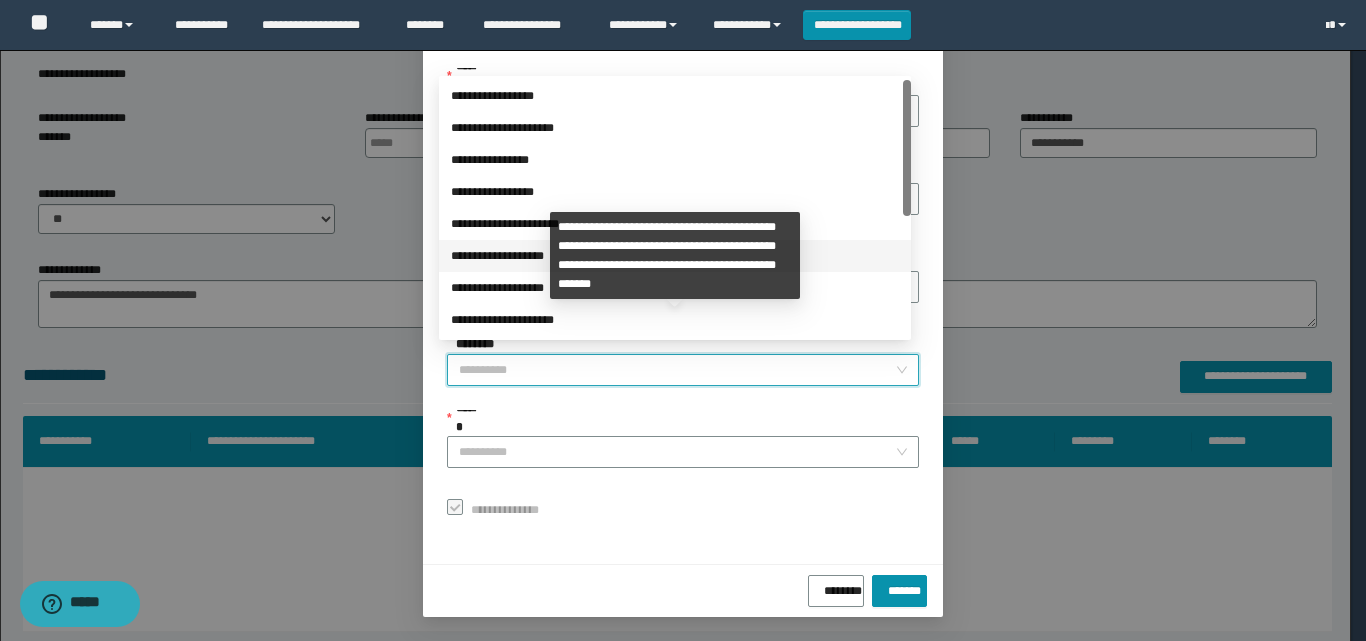 scroll, scrollTop: 224, scrollLeft: 0, axis: vertical 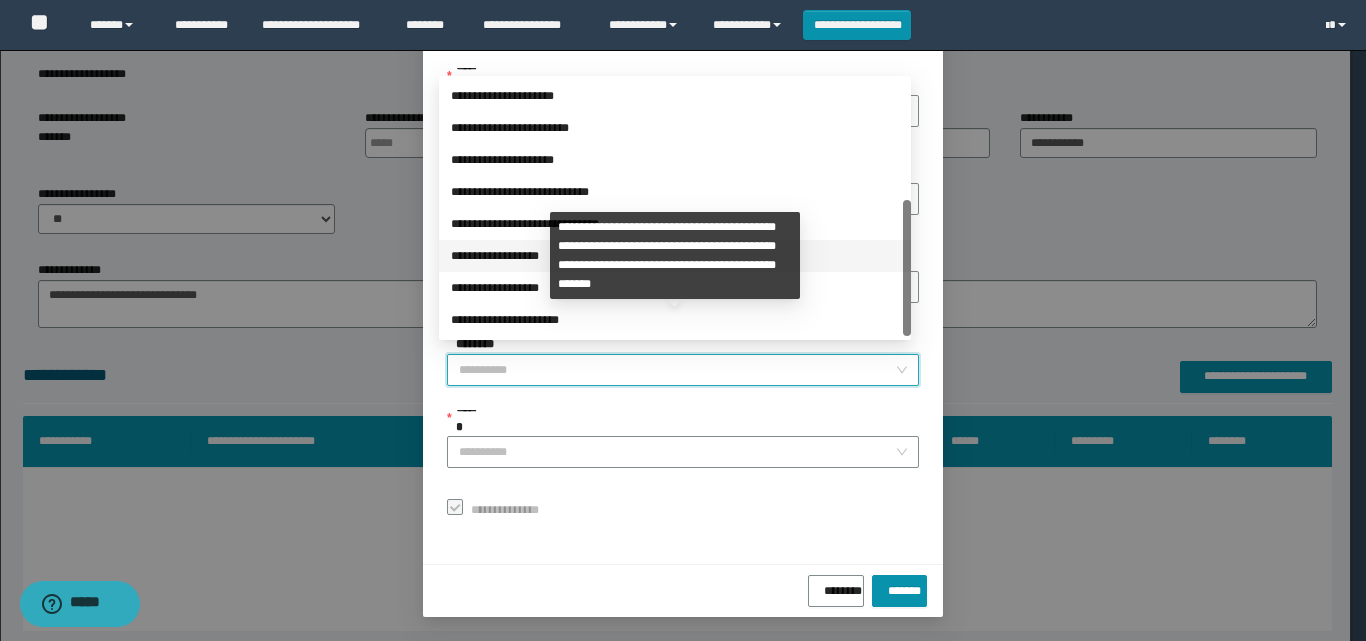 click on "**********" at bounding box center (675, 256) 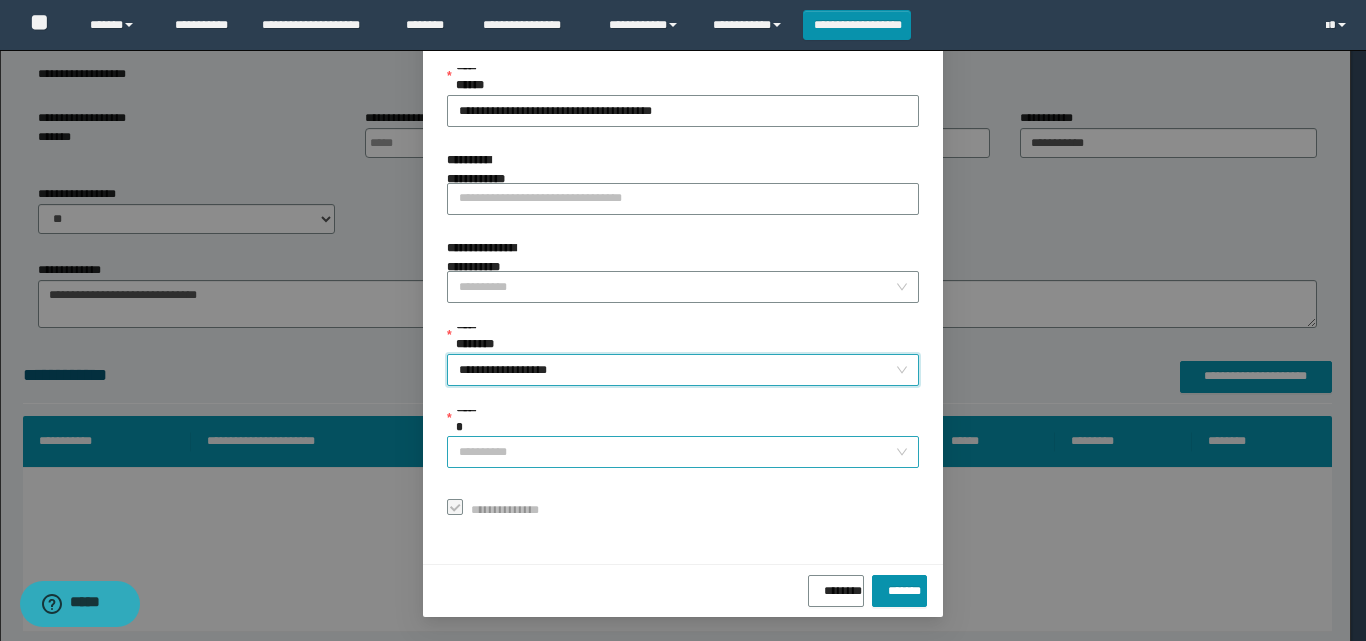 click on "**********" at bounding box center [683, 452] 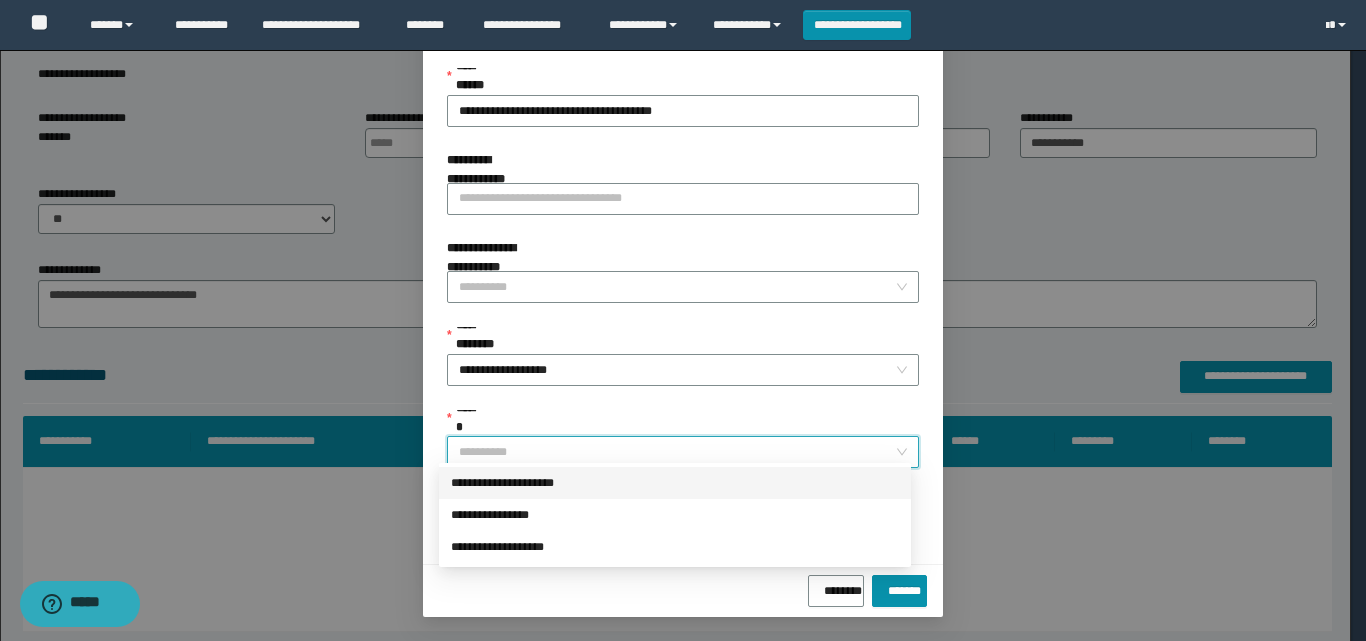 drag, startPoint x: 582, startPoint y: 446, endPoint x: 583, endPoint y: 456, distance: 10.049875 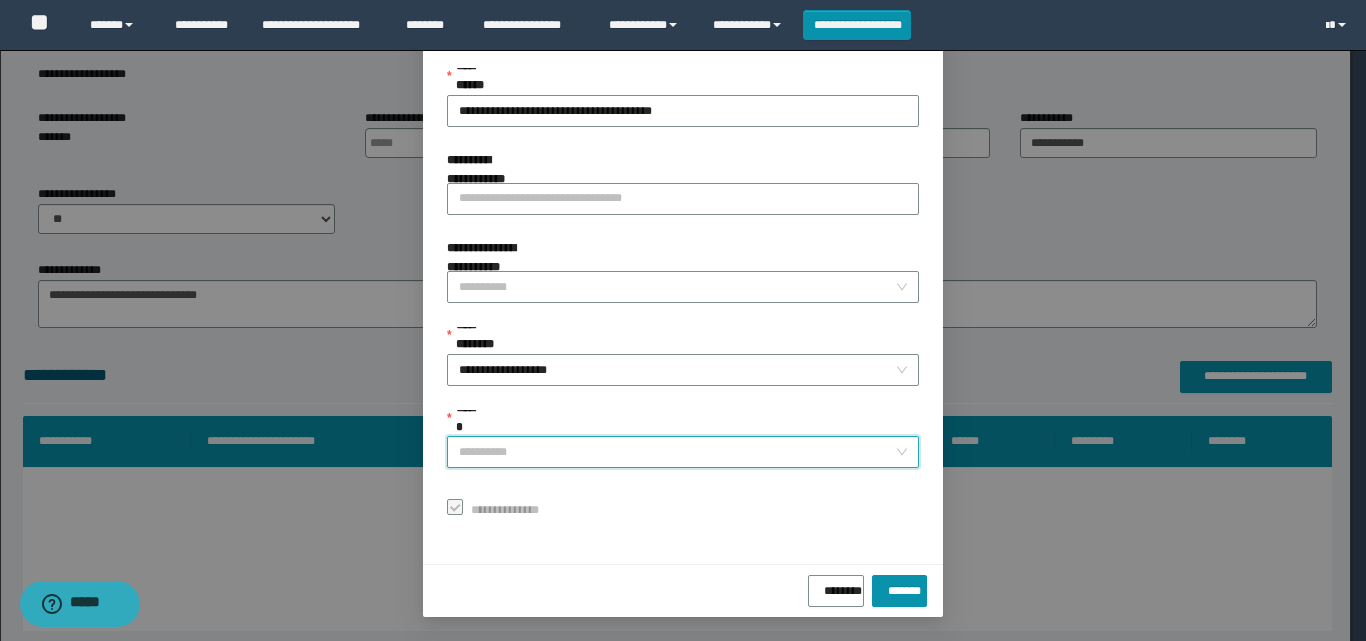click on "******" at bounding box center (677, 452) 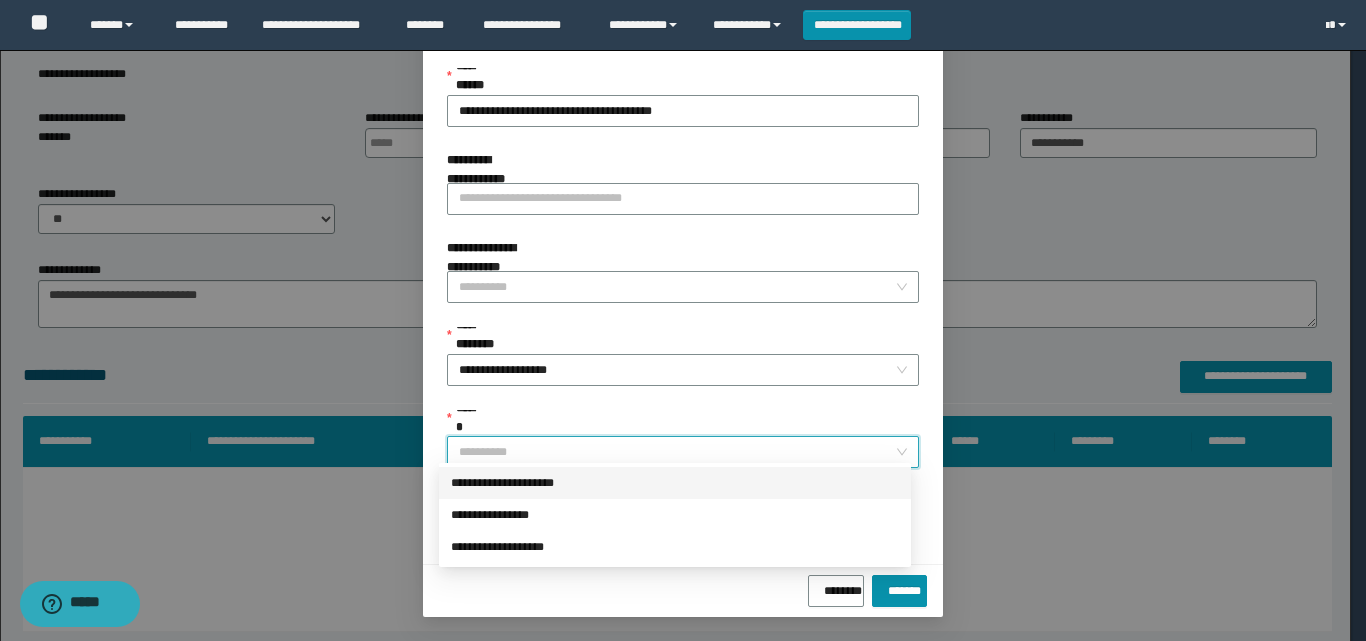 click on "**********" at bounding box center (675, 483) 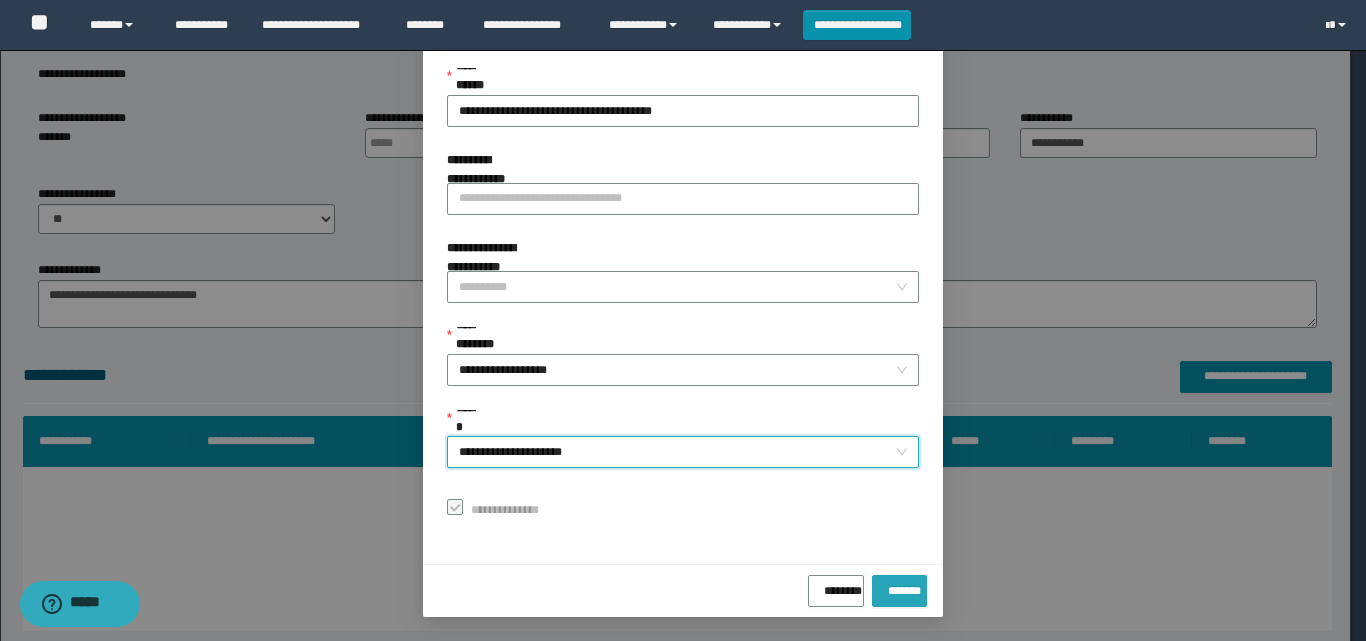 click on "*******" at bounding box center (899, 587) 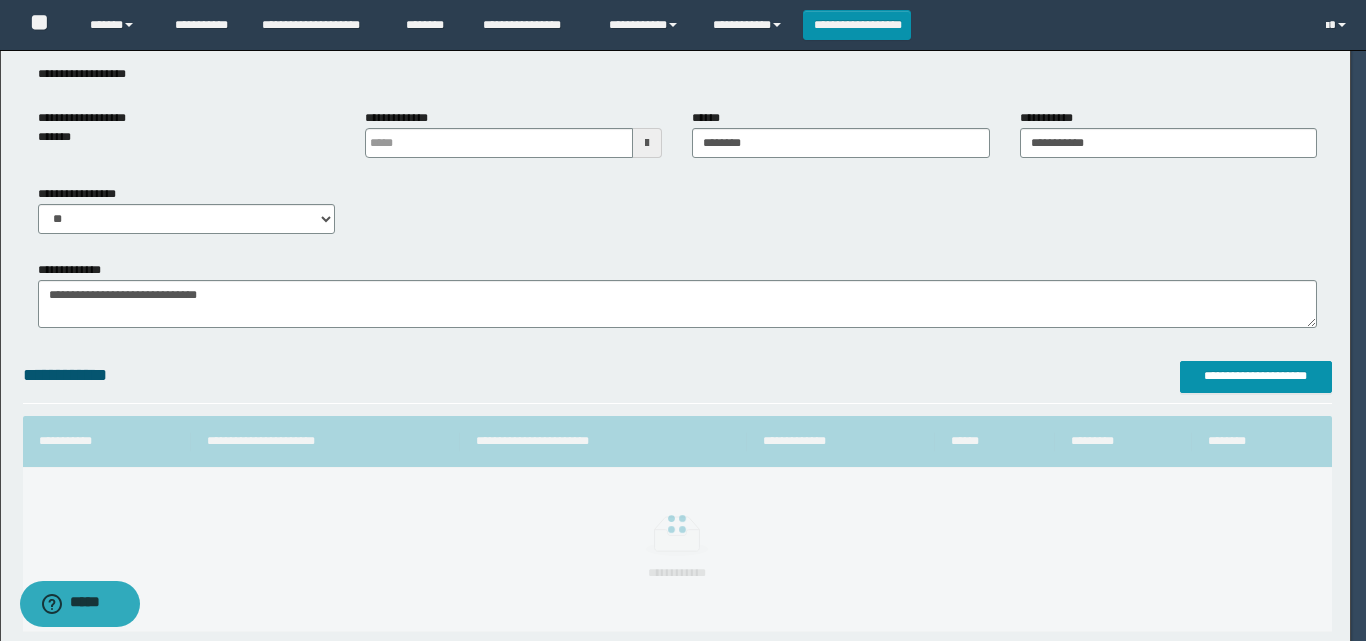 scroll, scrollTop: 64, scrollLeft: 0, axis: vertical 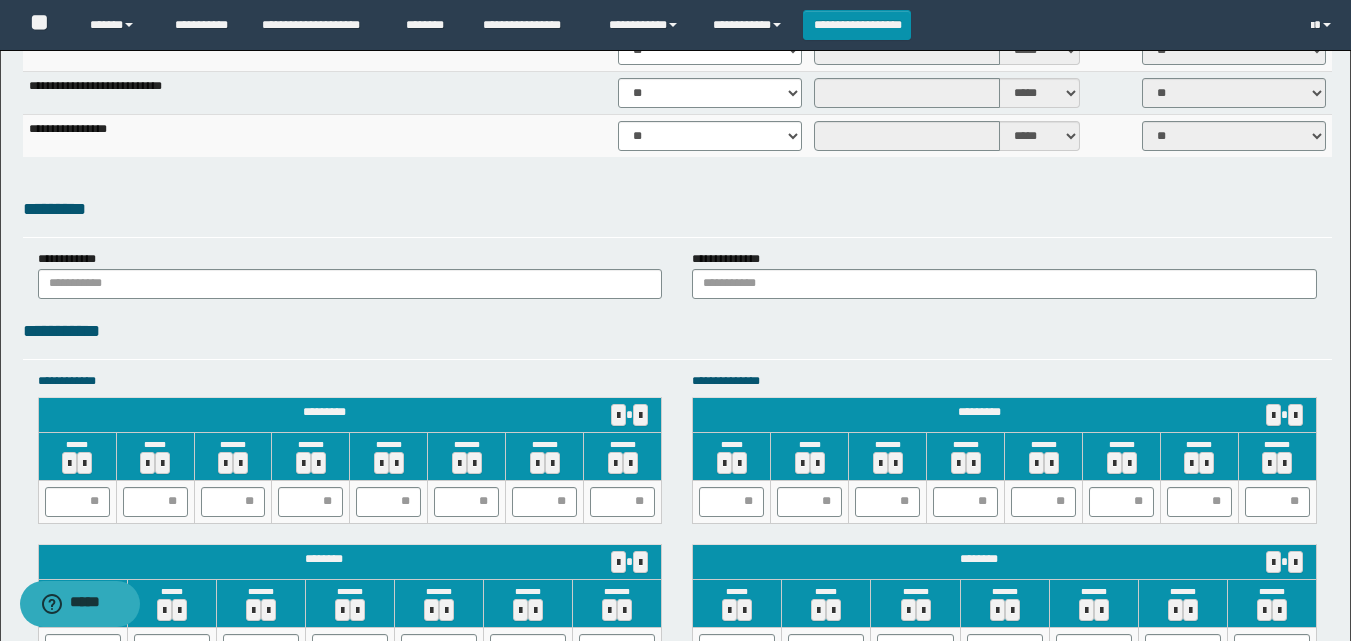 click on "**********" at bounding box center [677, 338] 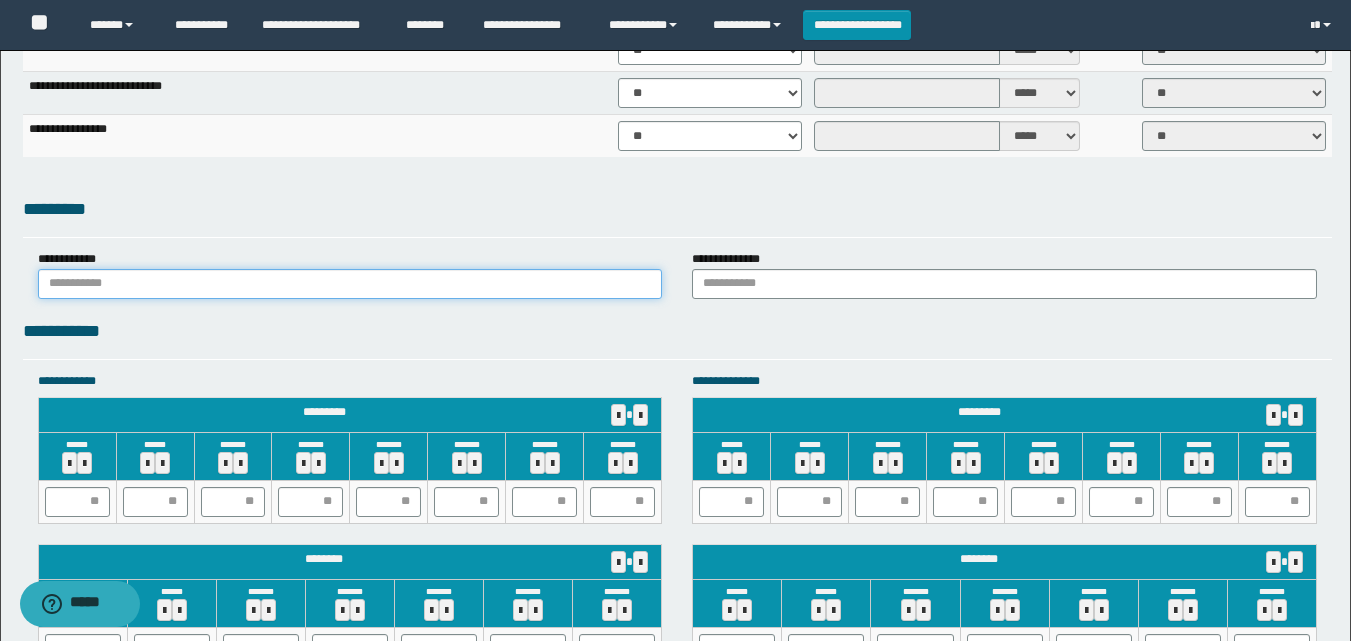 click at bounding box center (350, 284) 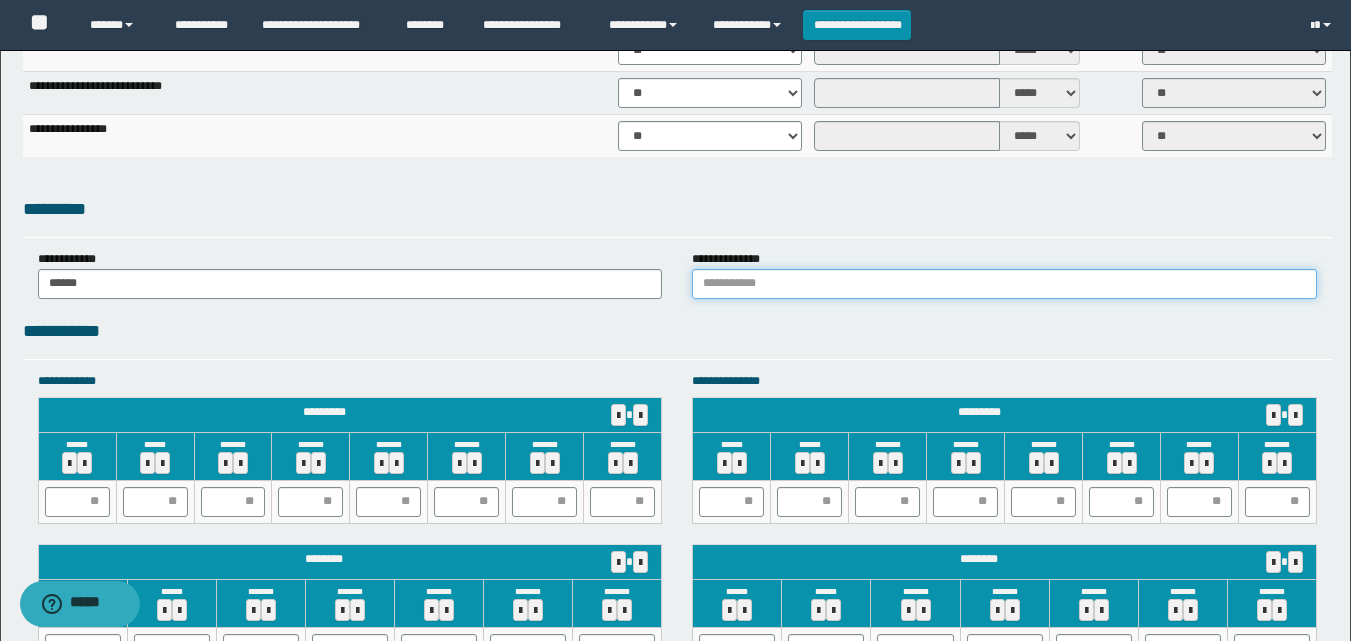 click at bounding box center [1004, 284] 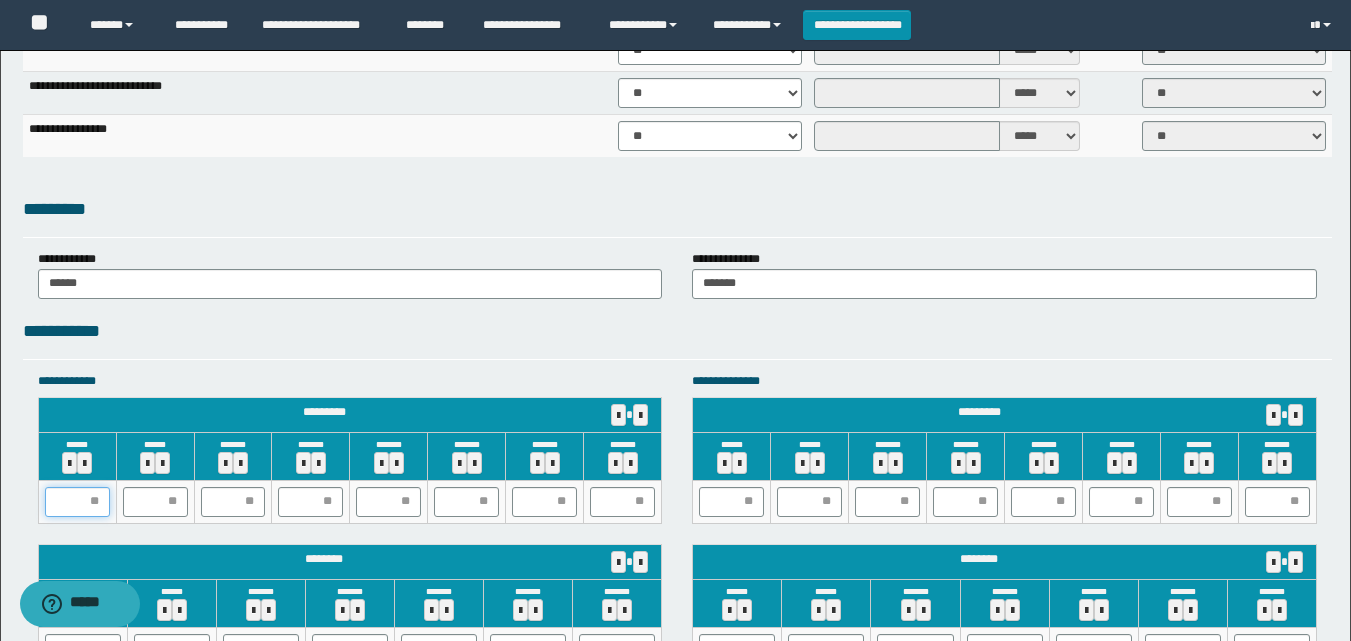 click at bounding box center [77, 502] 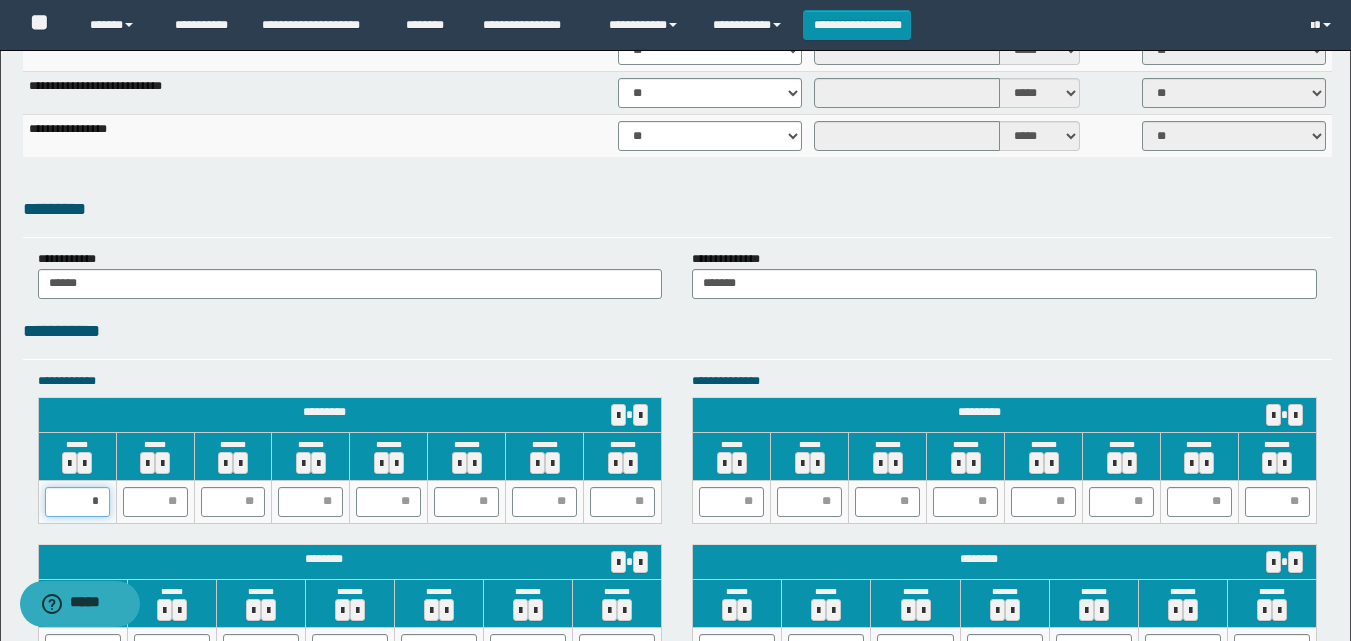 type on "**" 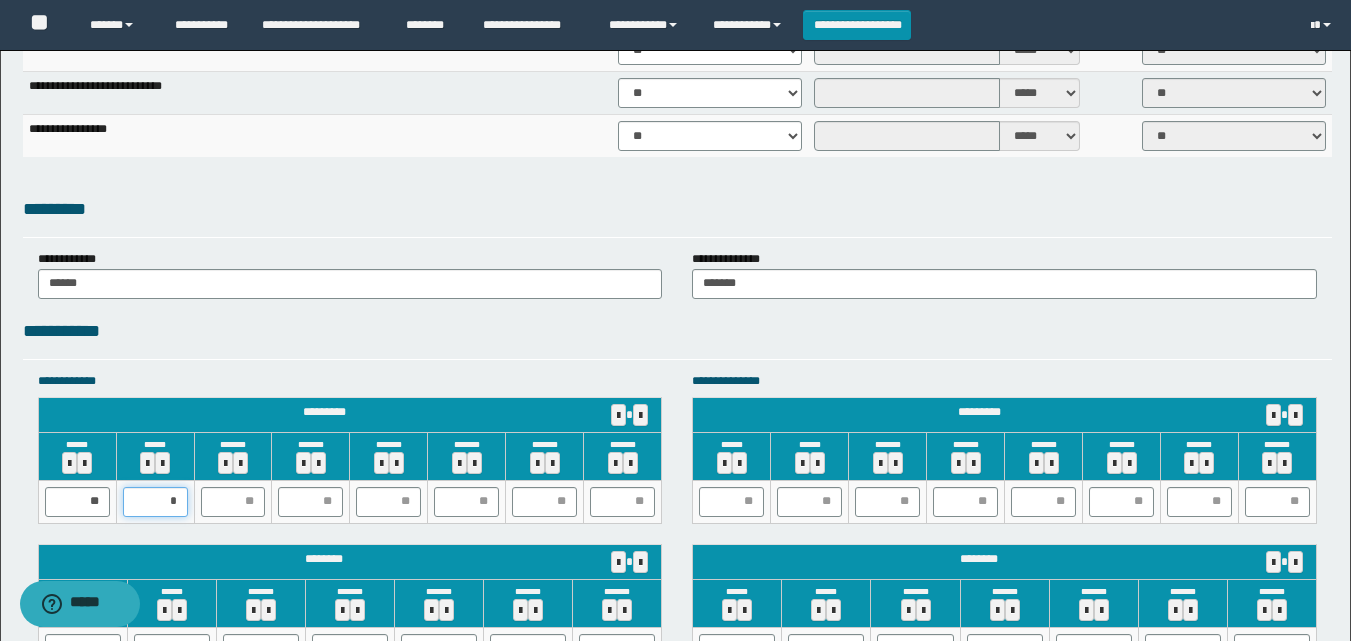type on "**" 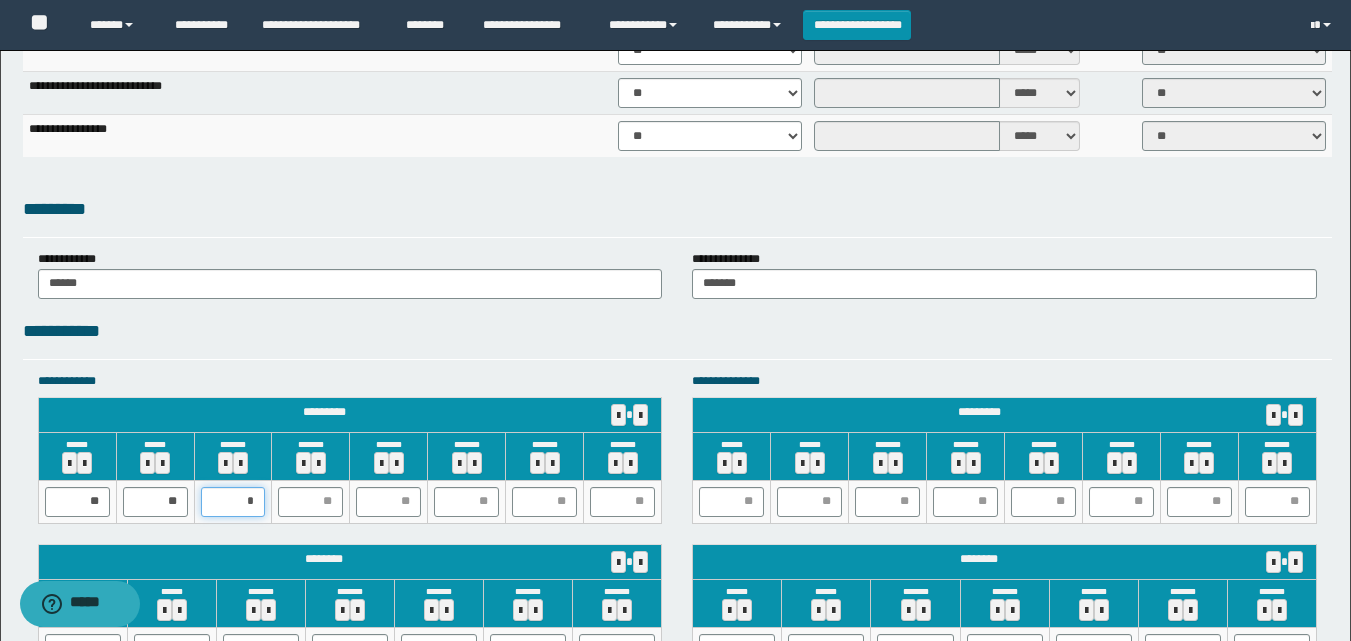 type on "**" 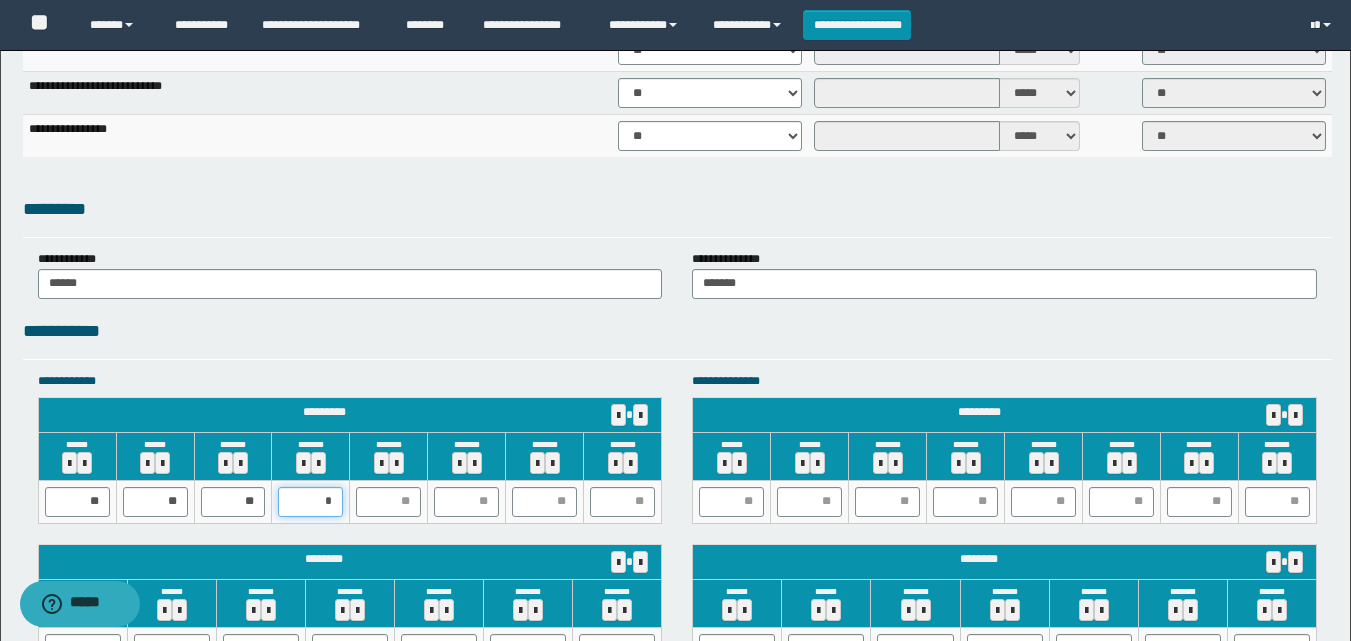 type on "**" 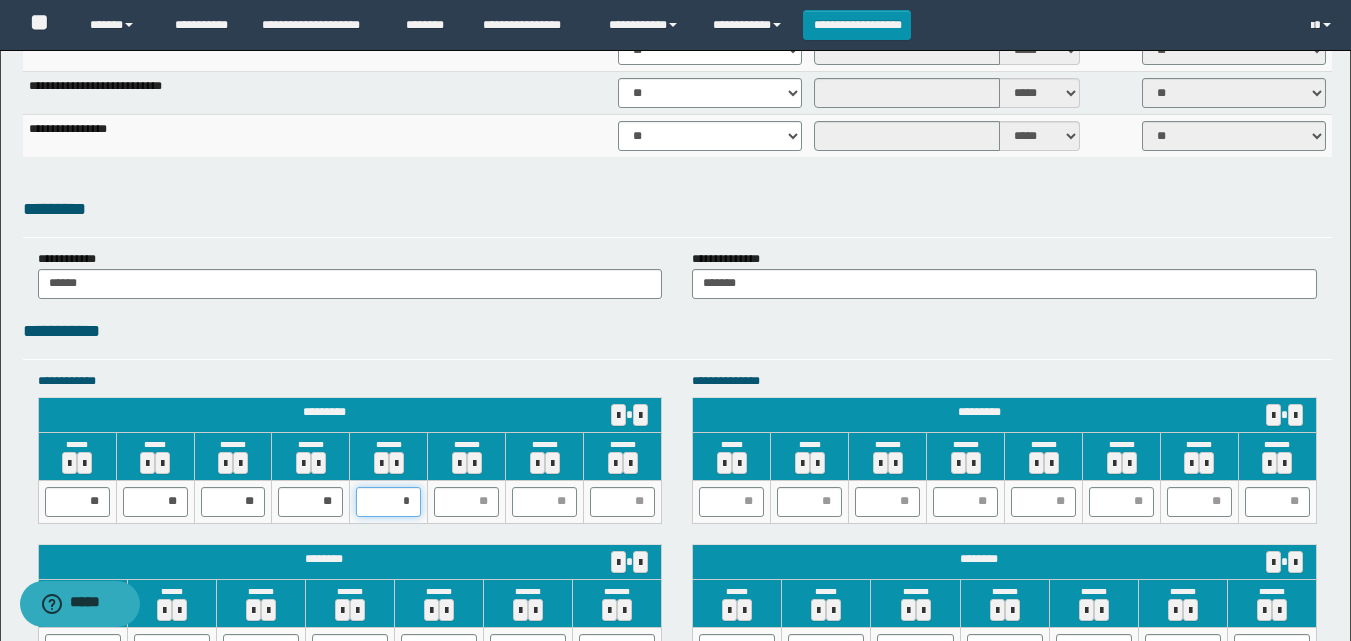 type on "**" 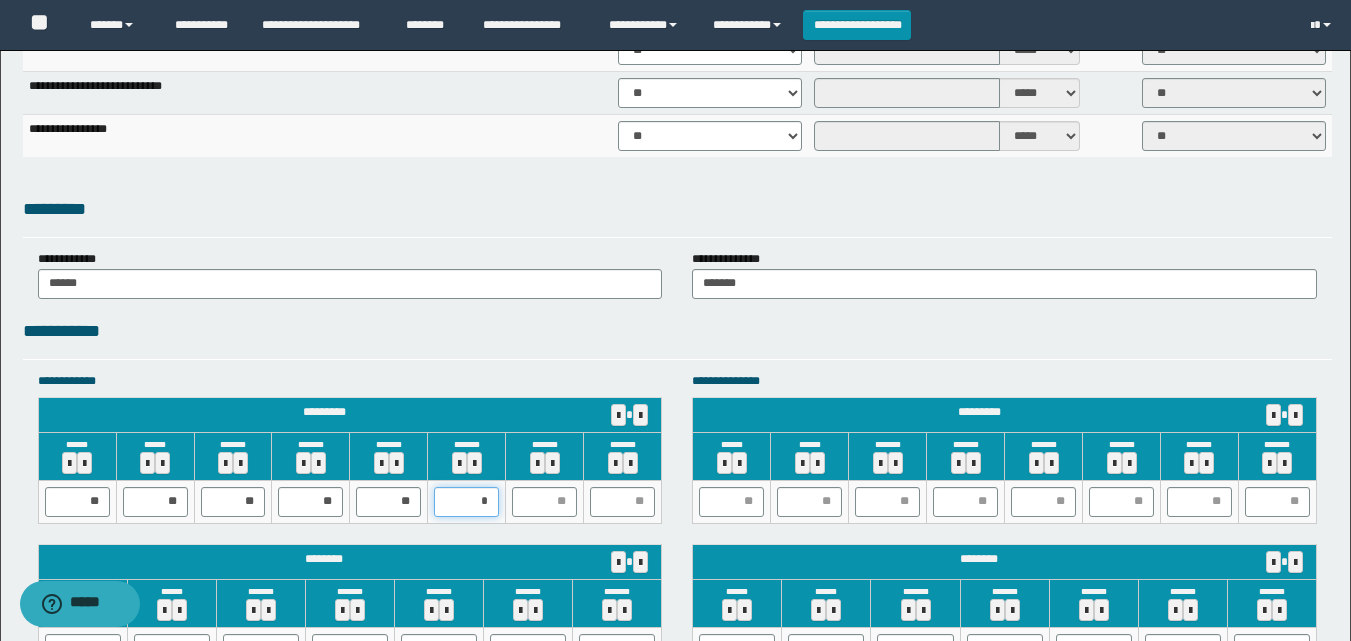 type on "**" 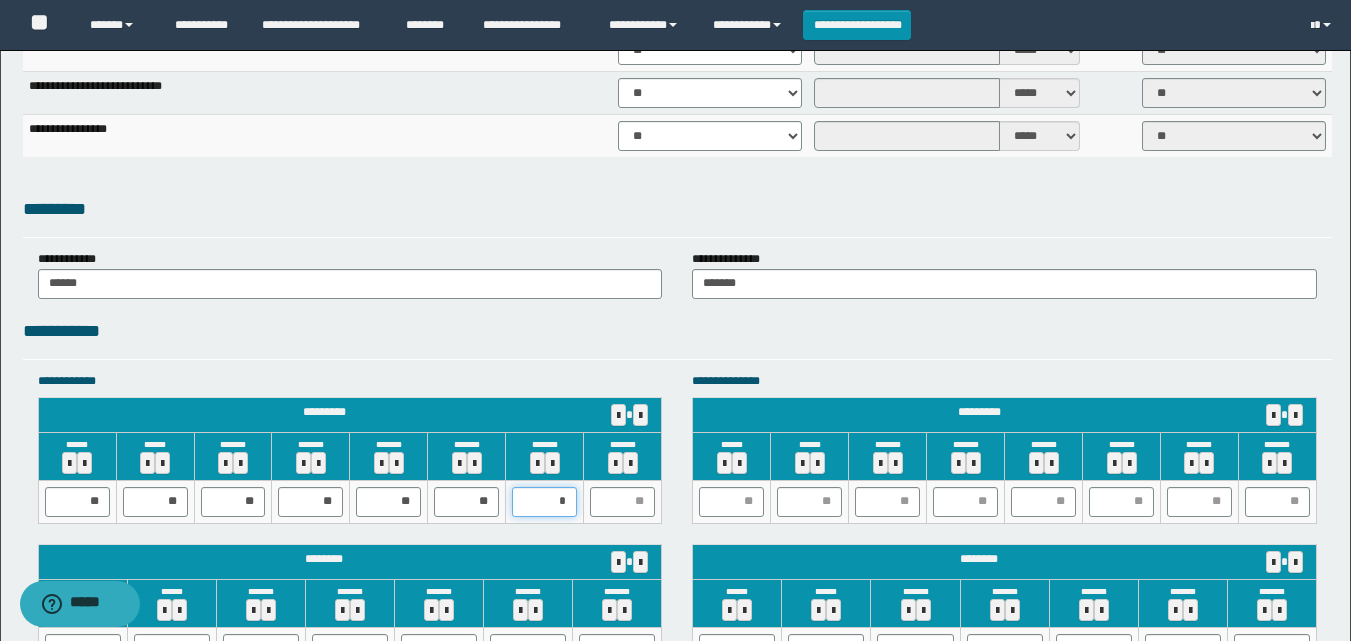 type on "**" 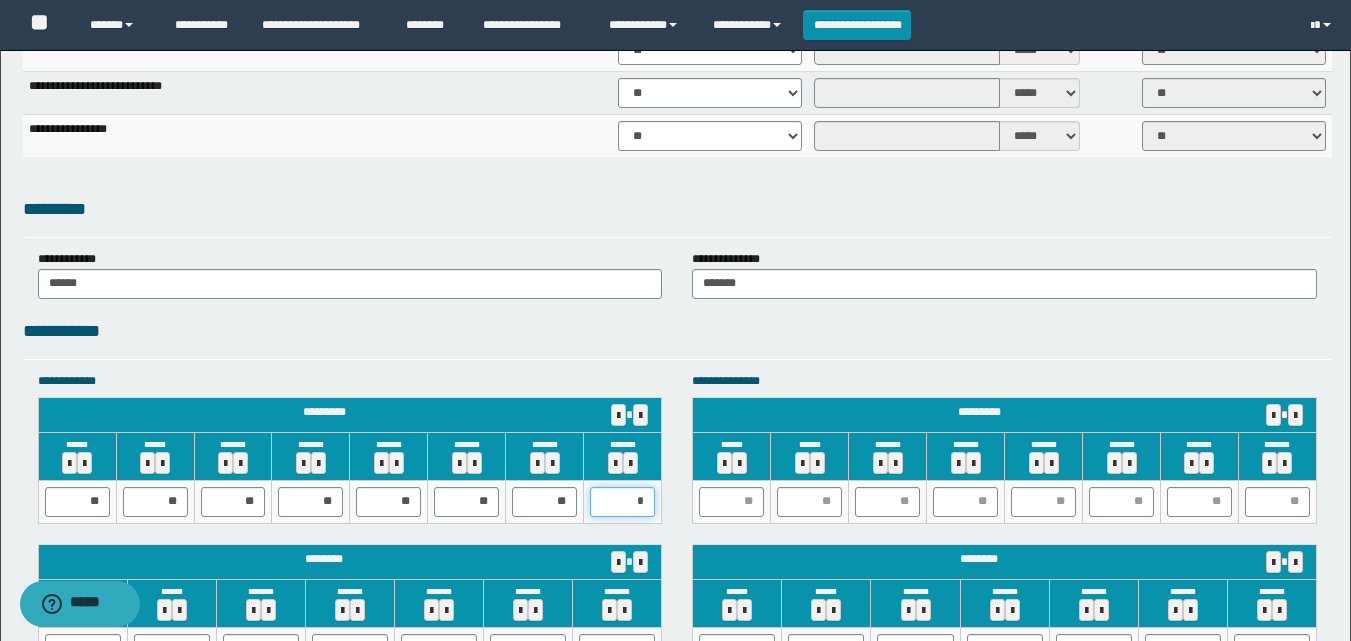 type on "**" 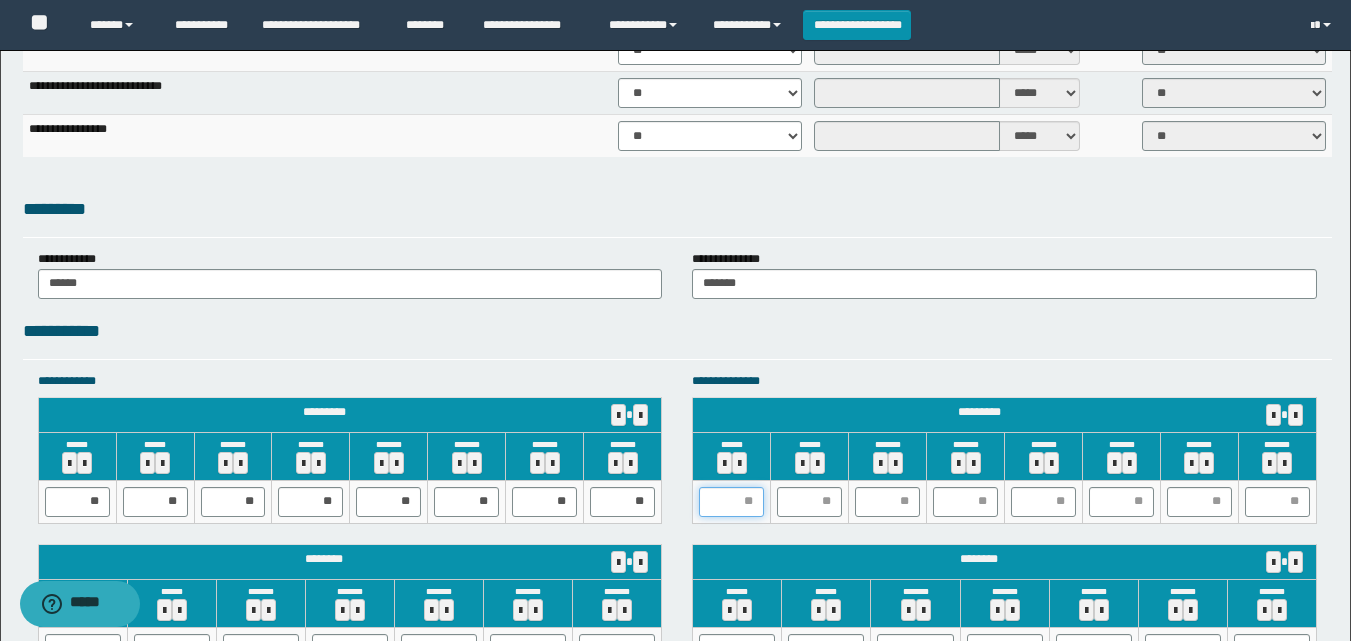 click at bounding box center (731, 502) 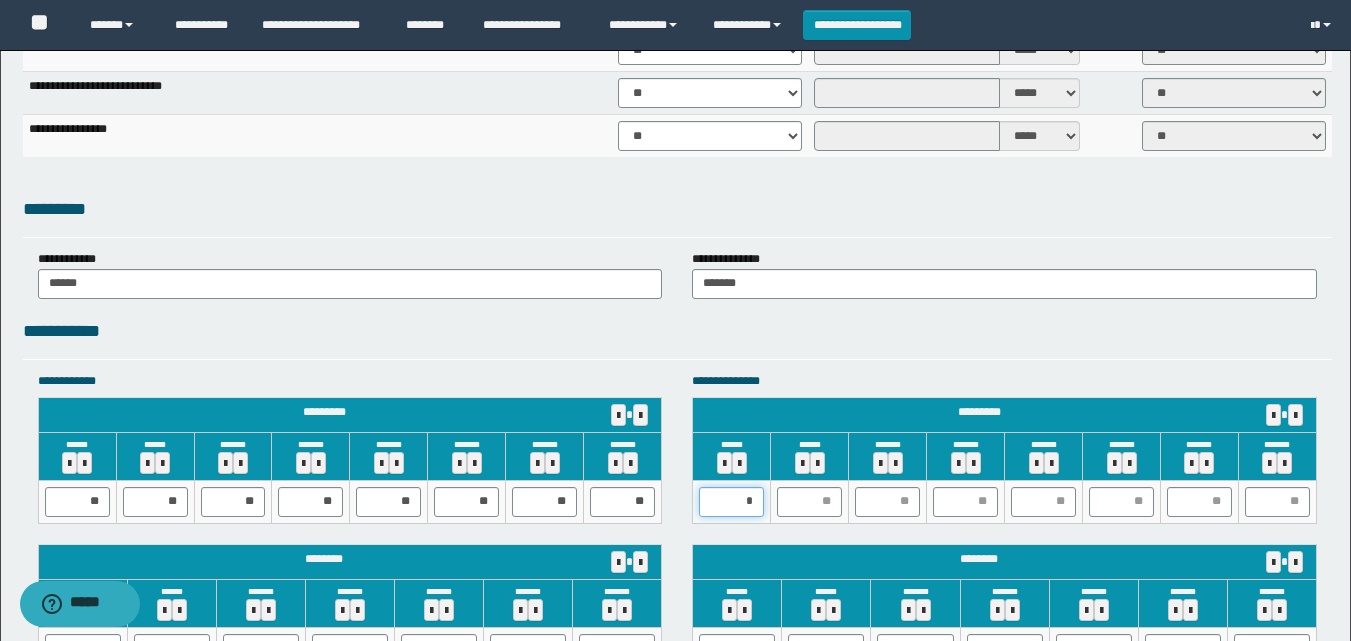 type on "**" 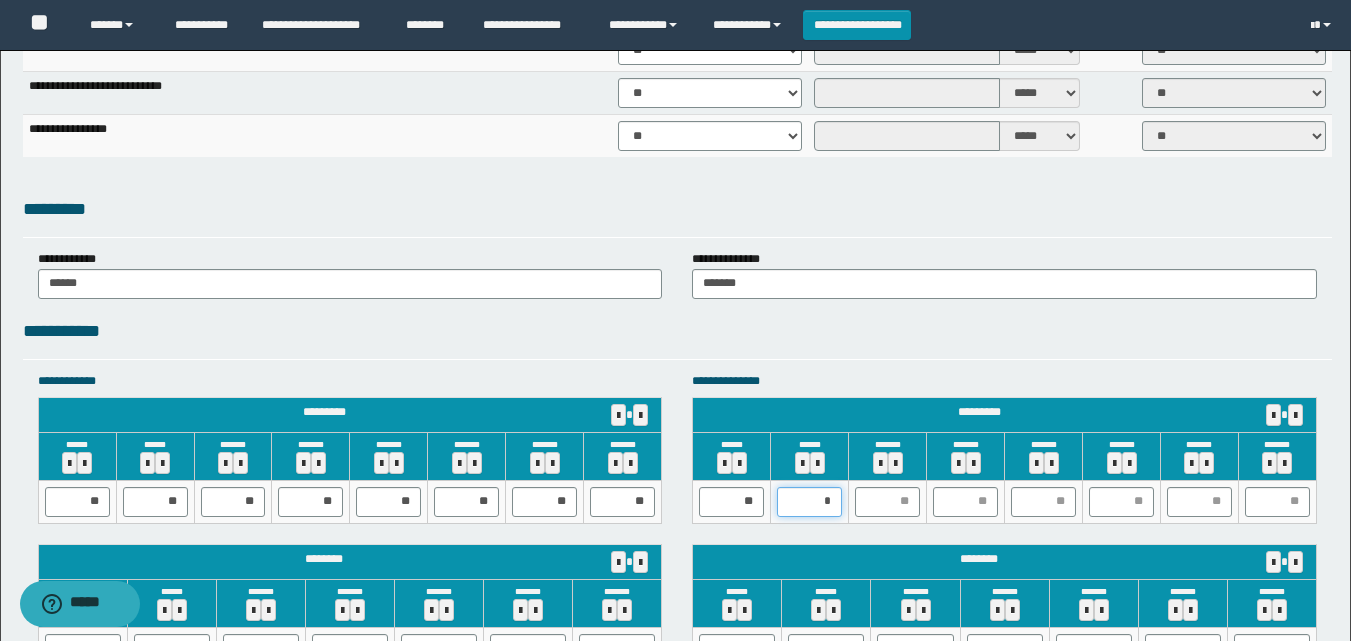 type on "**" 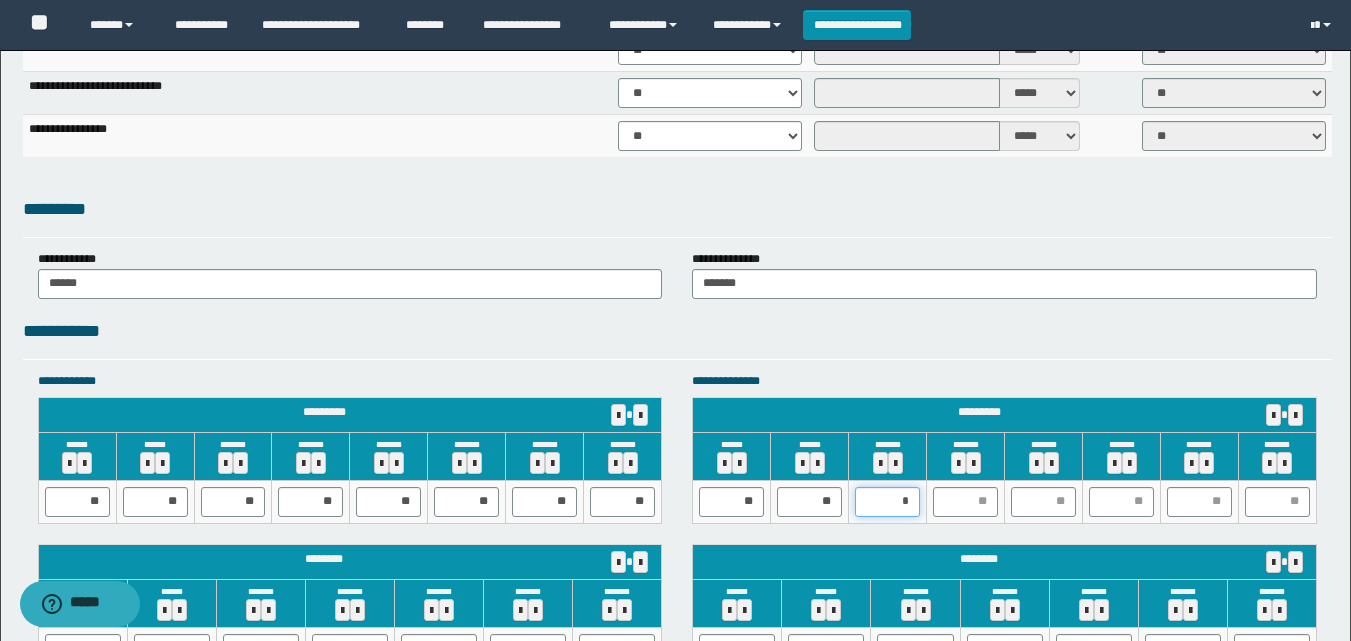 type on "**" 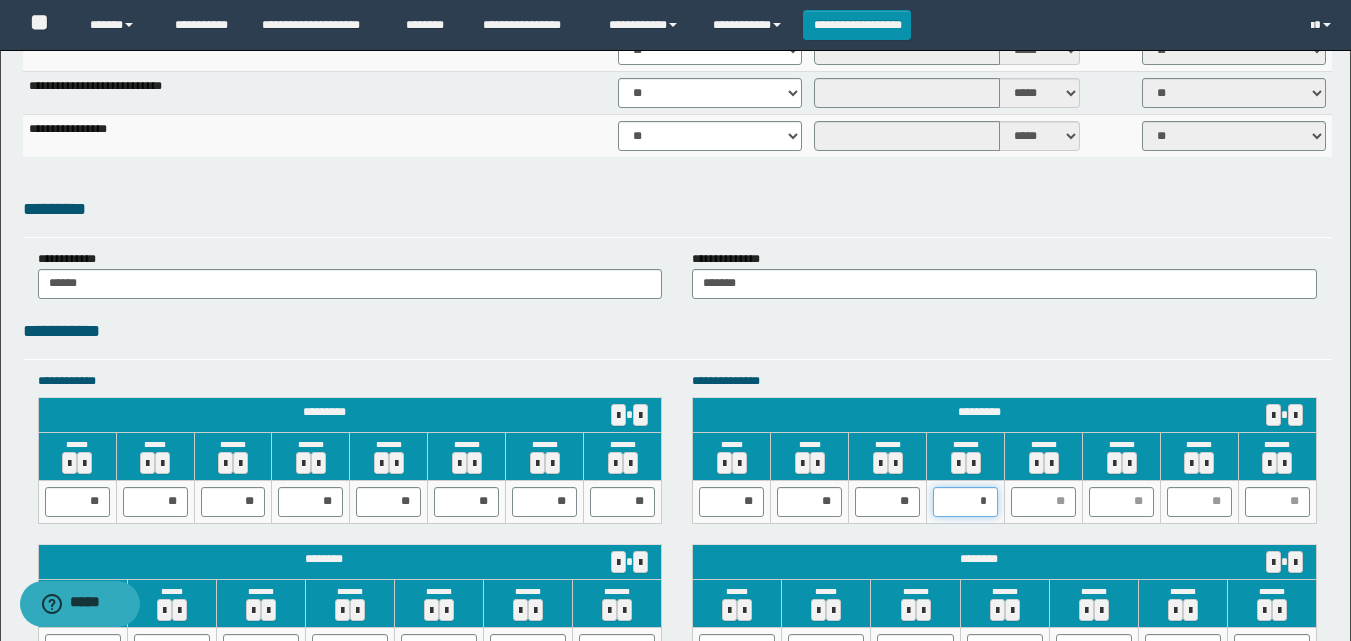 type on "**" 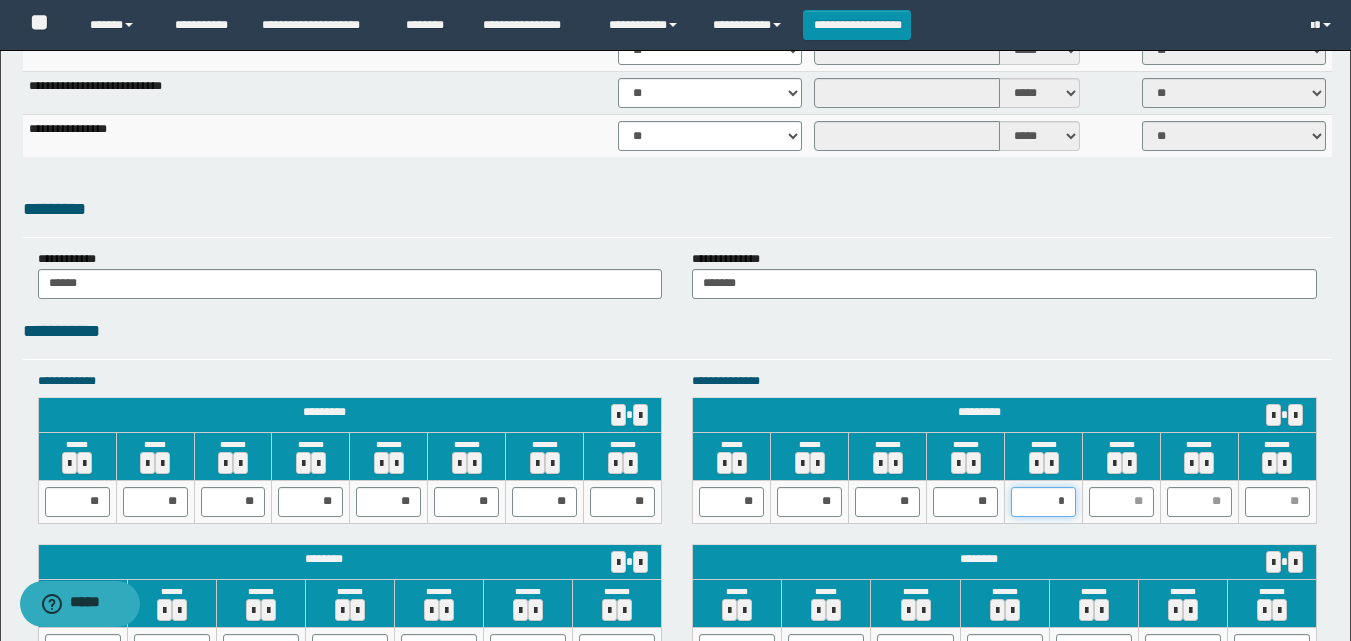 type on "**" 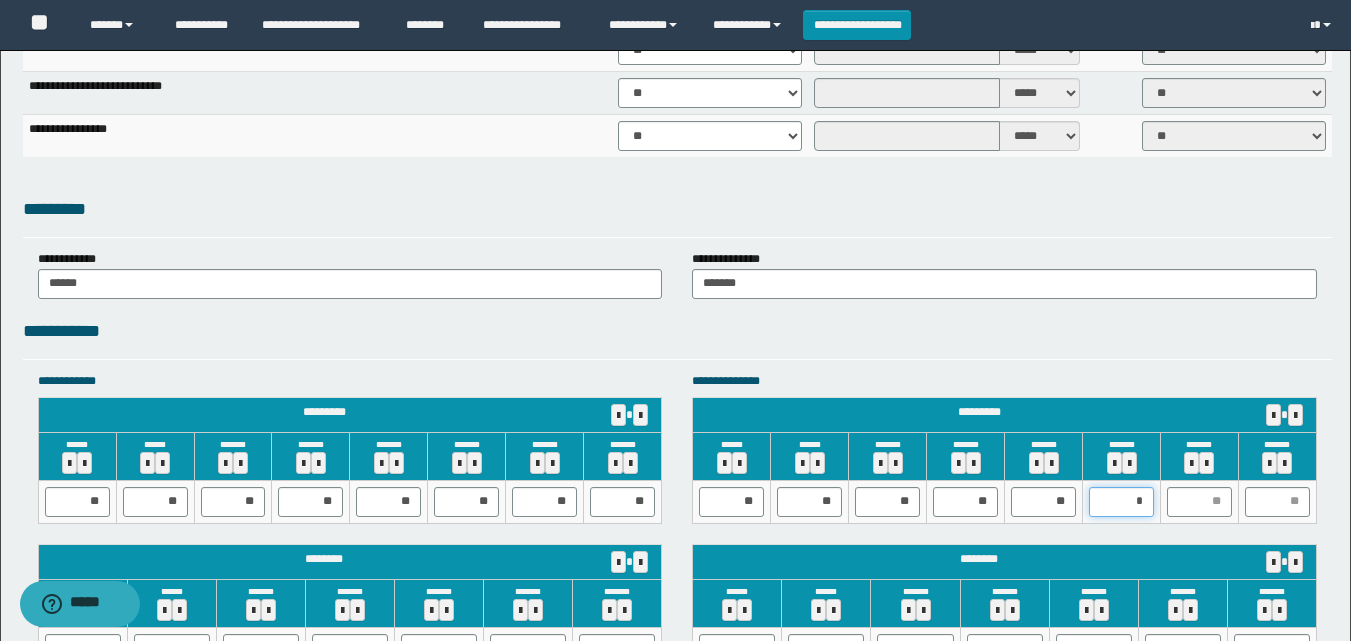type on "**" 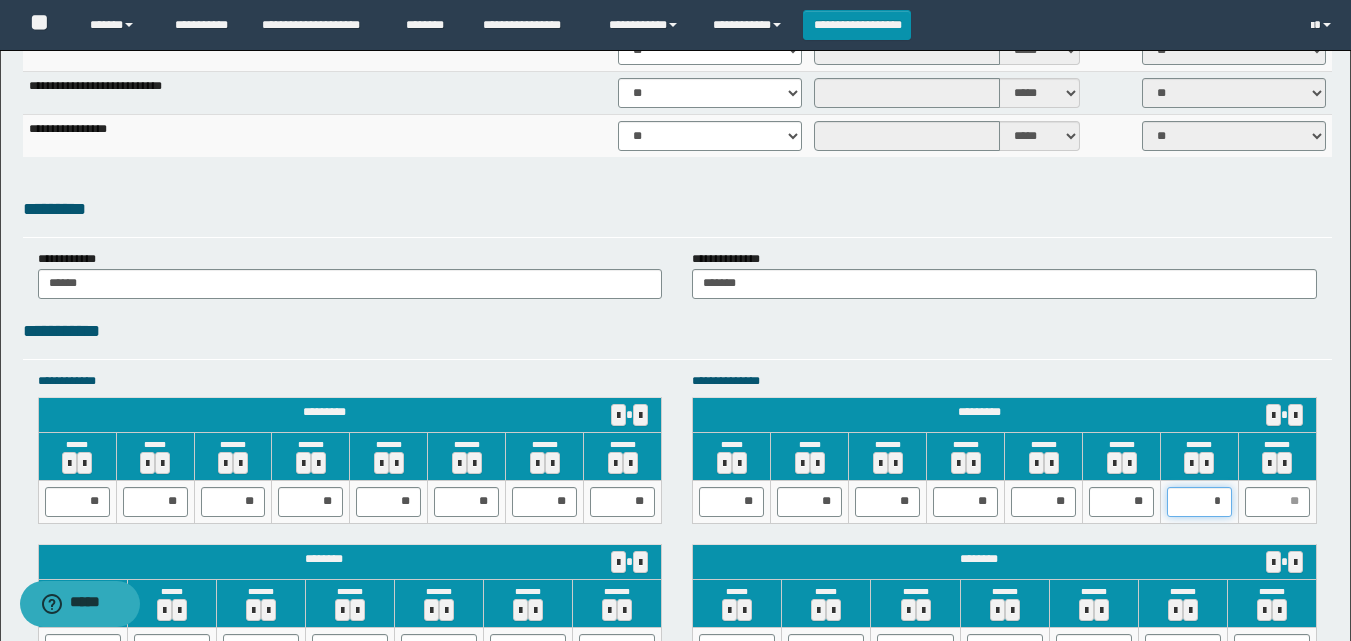 type on "**" 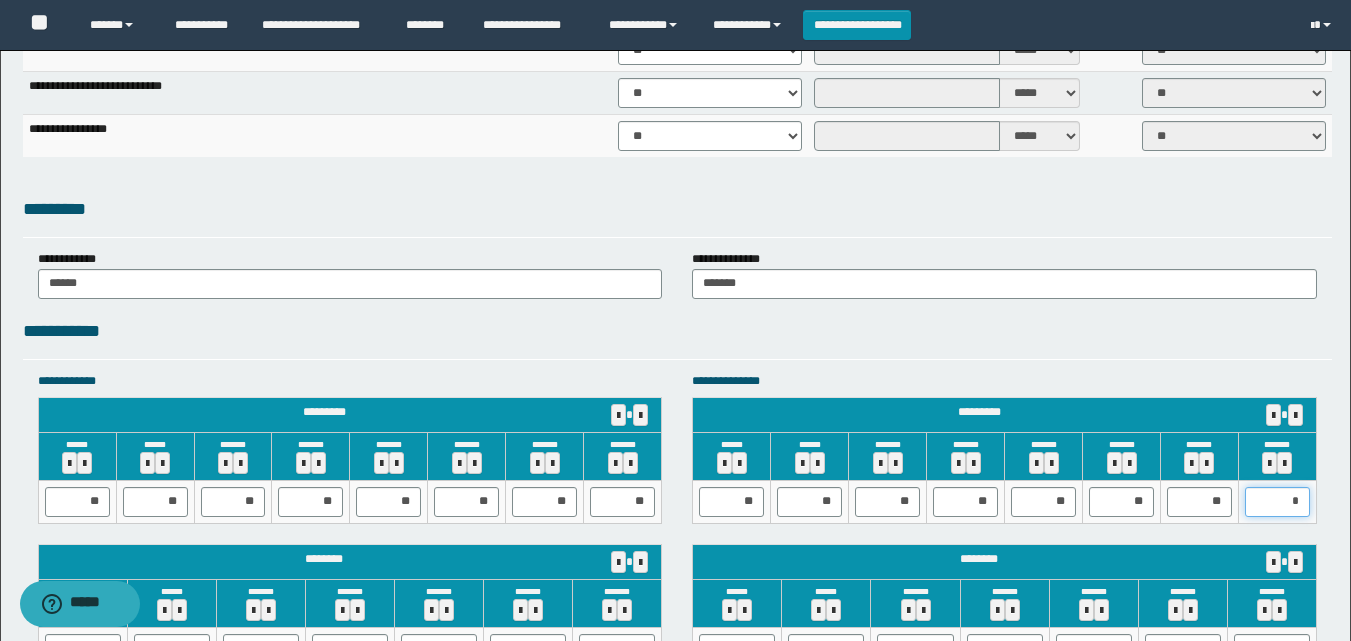 type on "**" 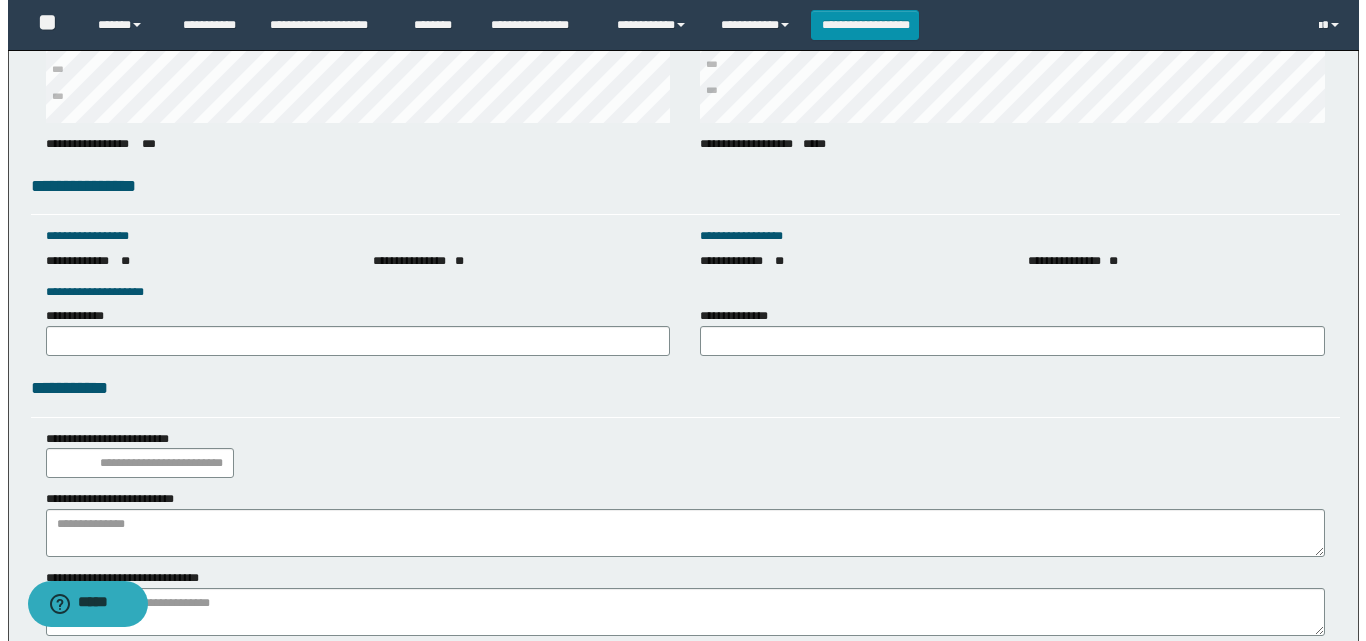 scroll, scrollTop: 2812, scrollLeft: 0, axis: vertical 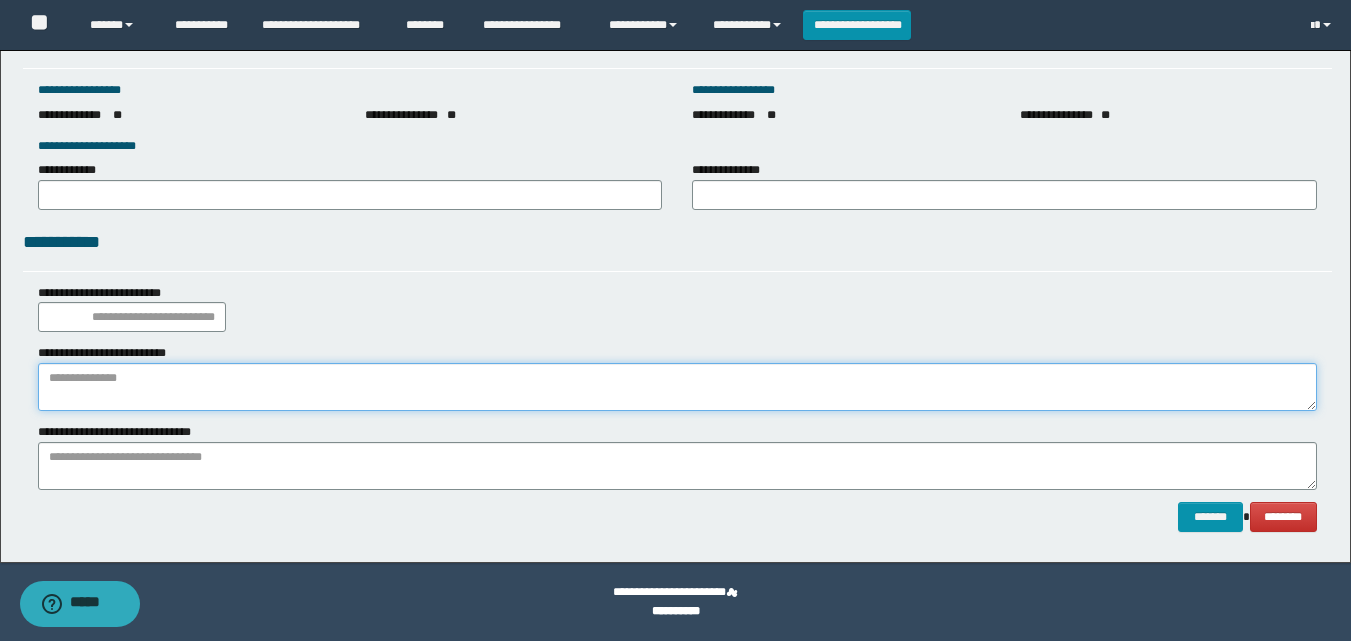click at bounding box center [677, 387] 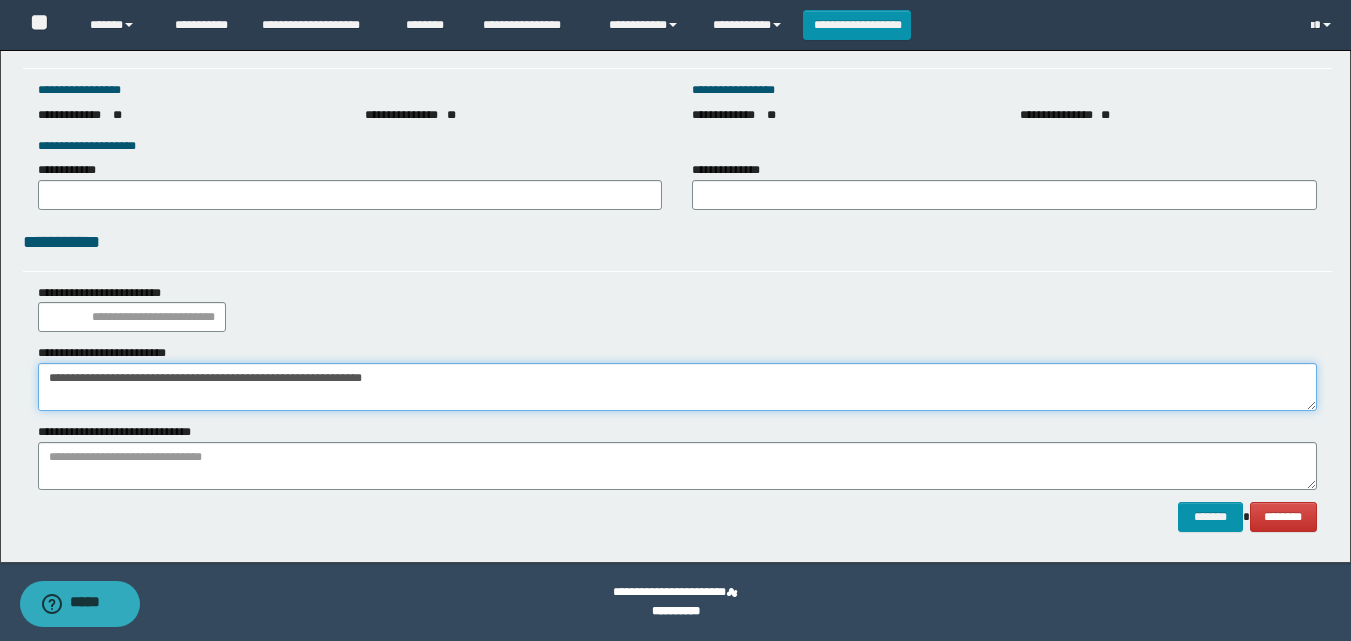 type on "**********" 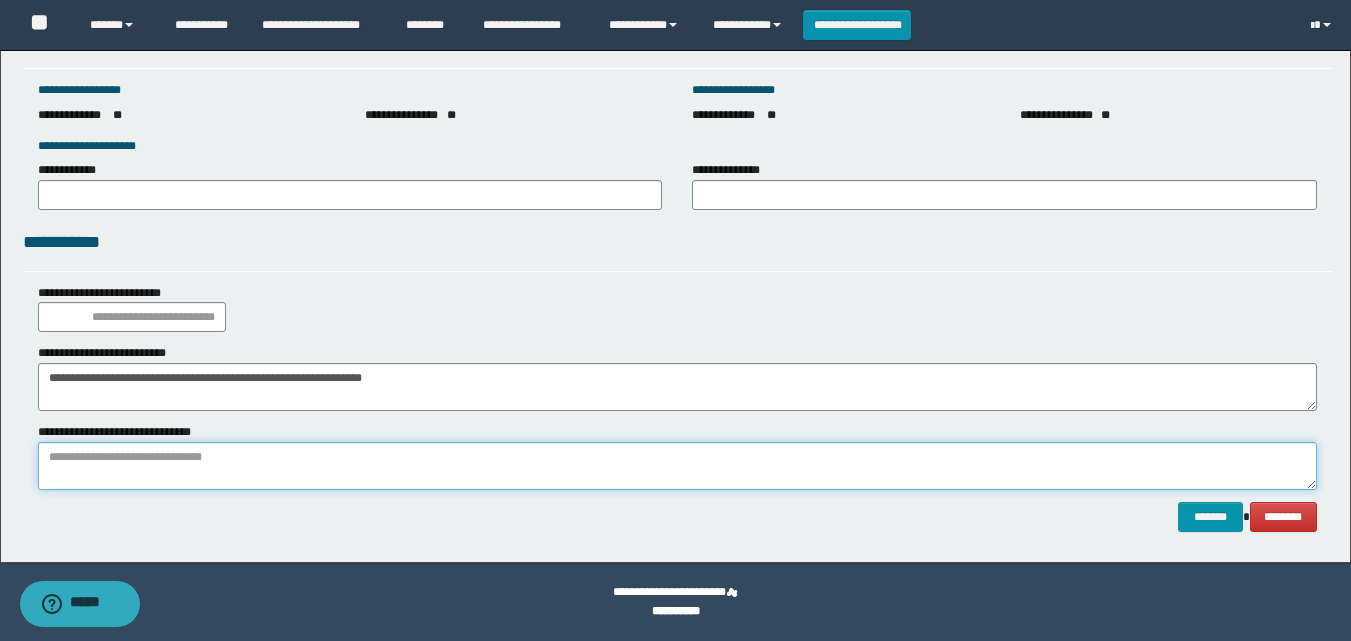 click at bounding box center [677, 466] 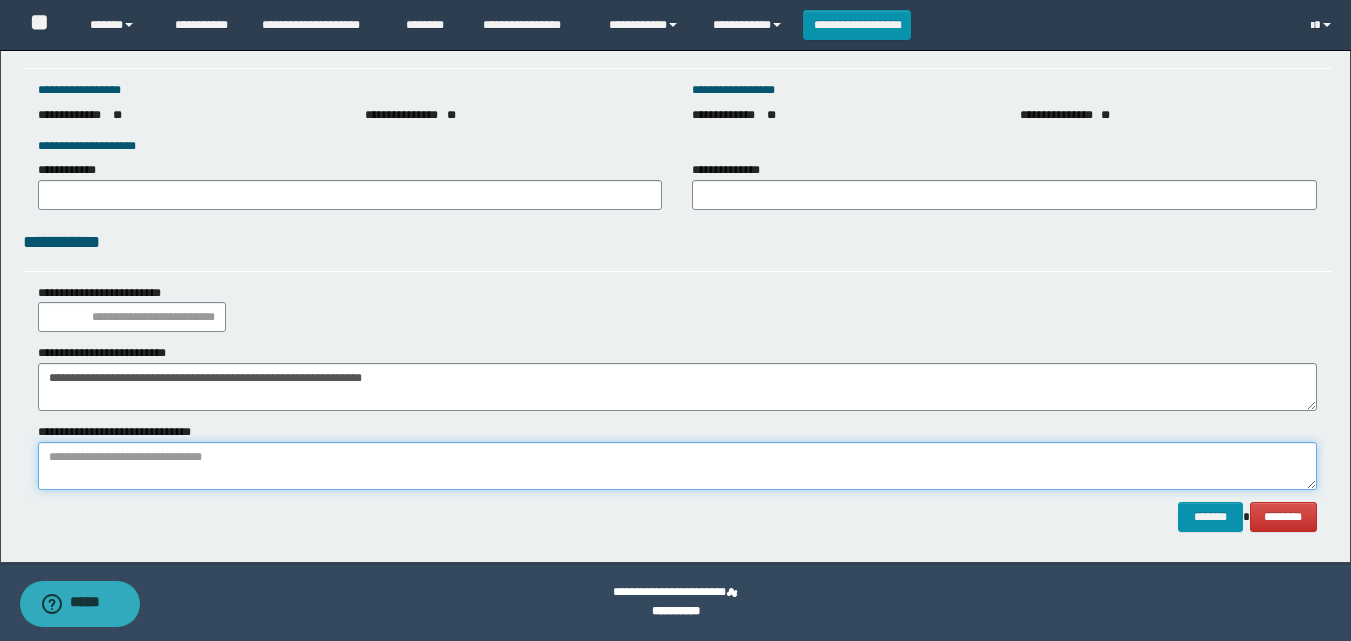 click at bounding box center (677, 466) 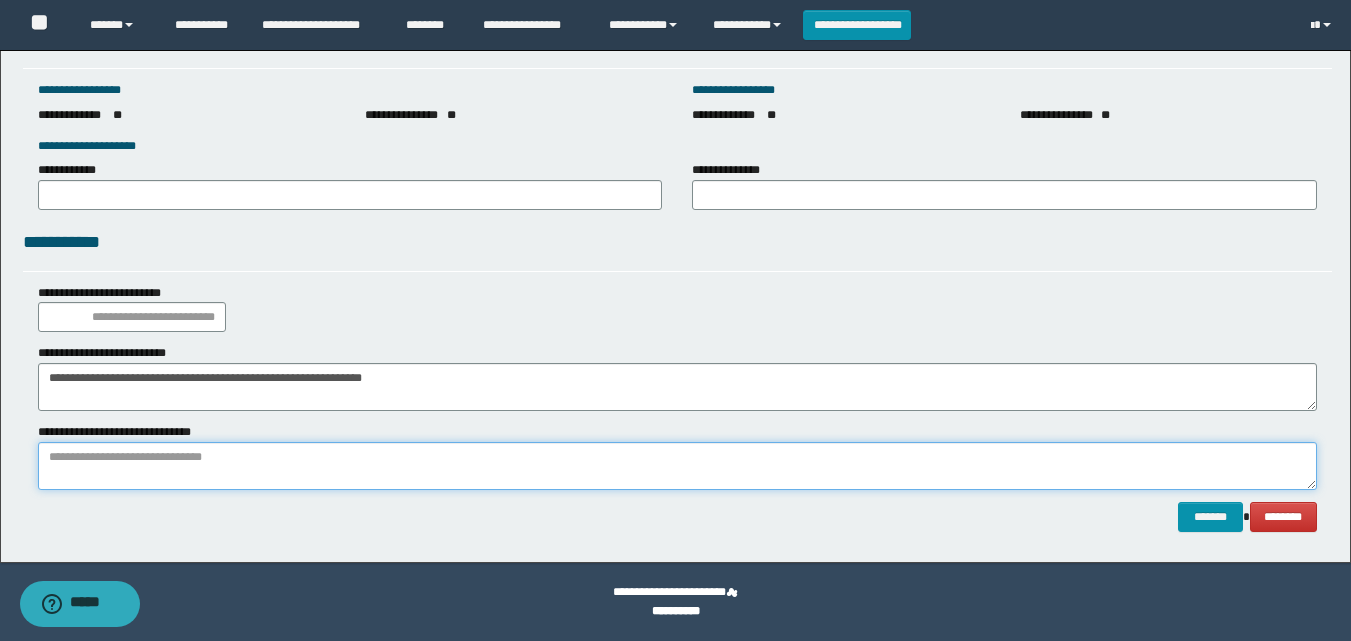 click at bounding box center (677, 466) 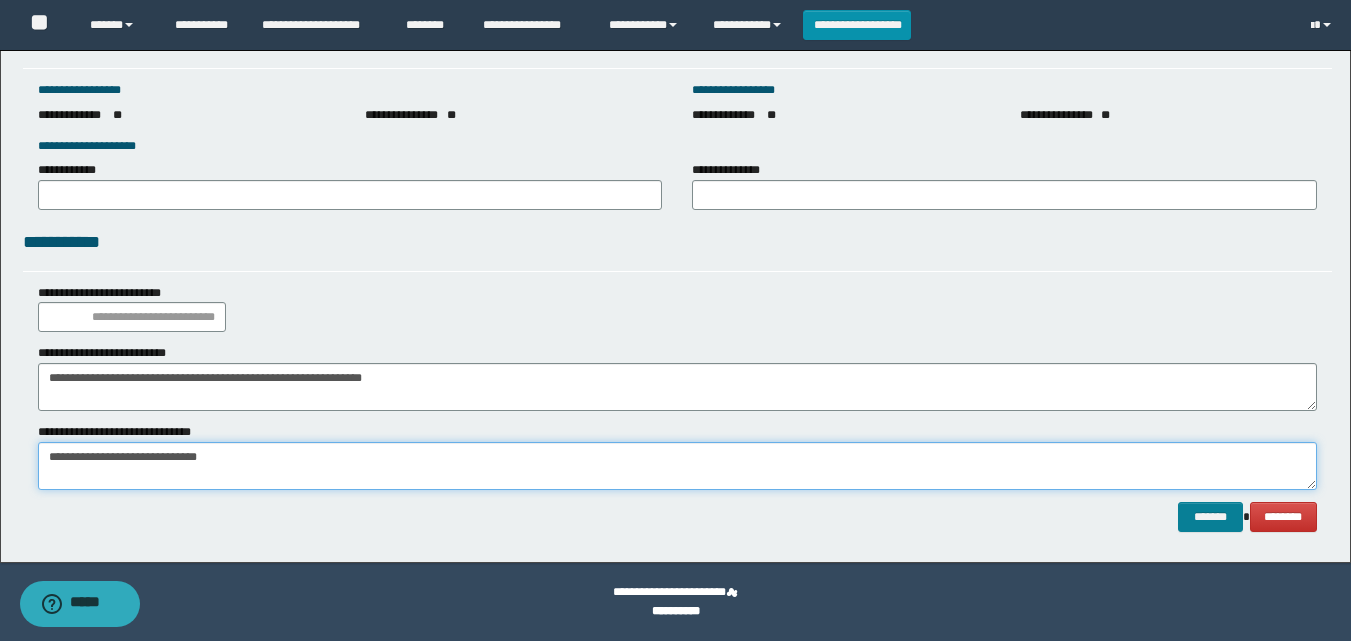 type on "**********" 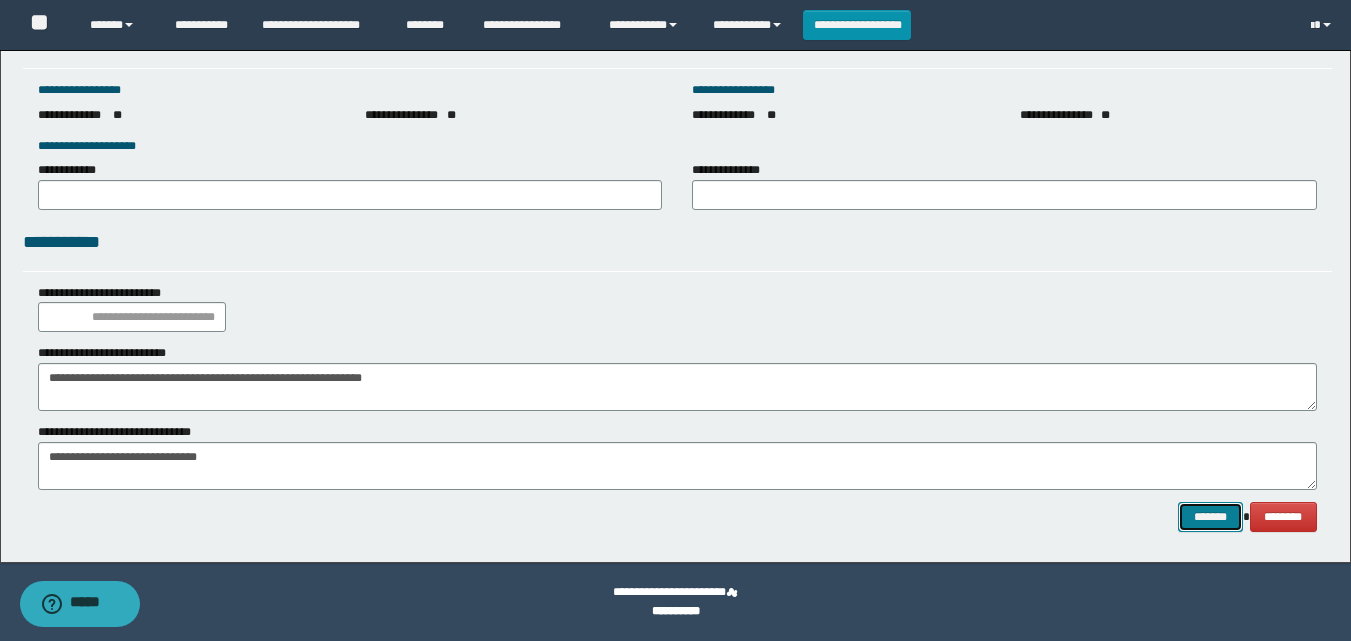 click on "*******" at bounding box center (1210, 517) 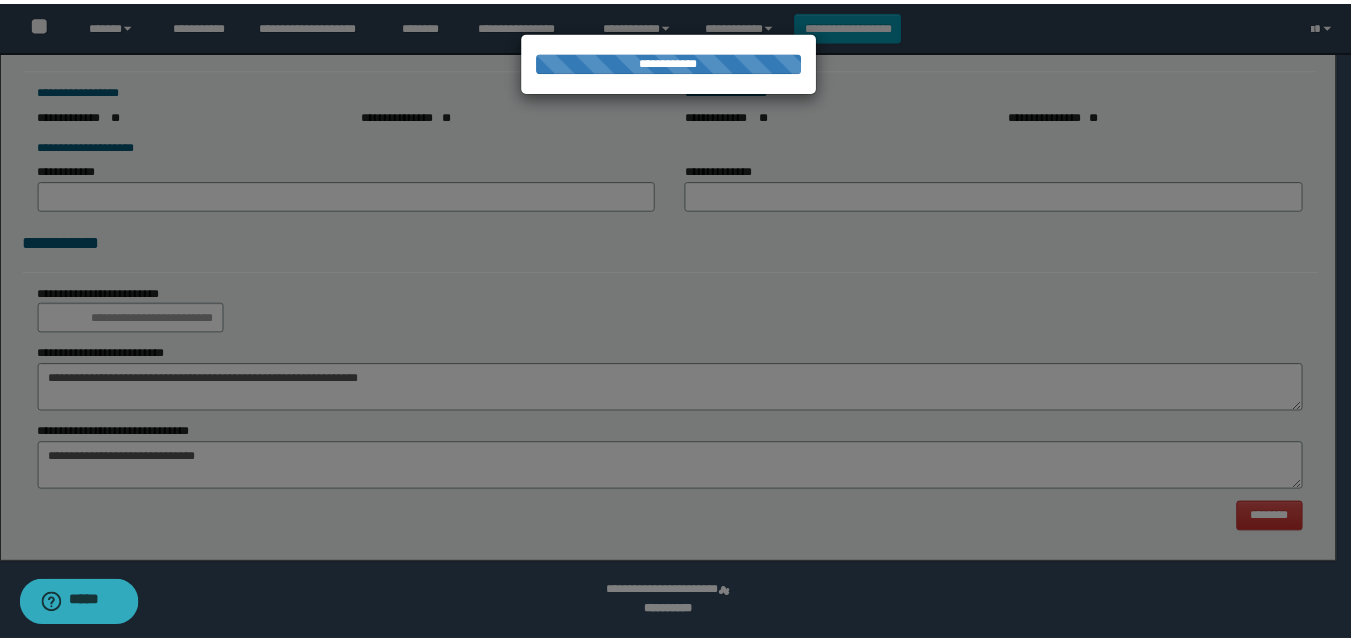 scroll, scrollTop: 0, scrollLeft: 0, axis: both 